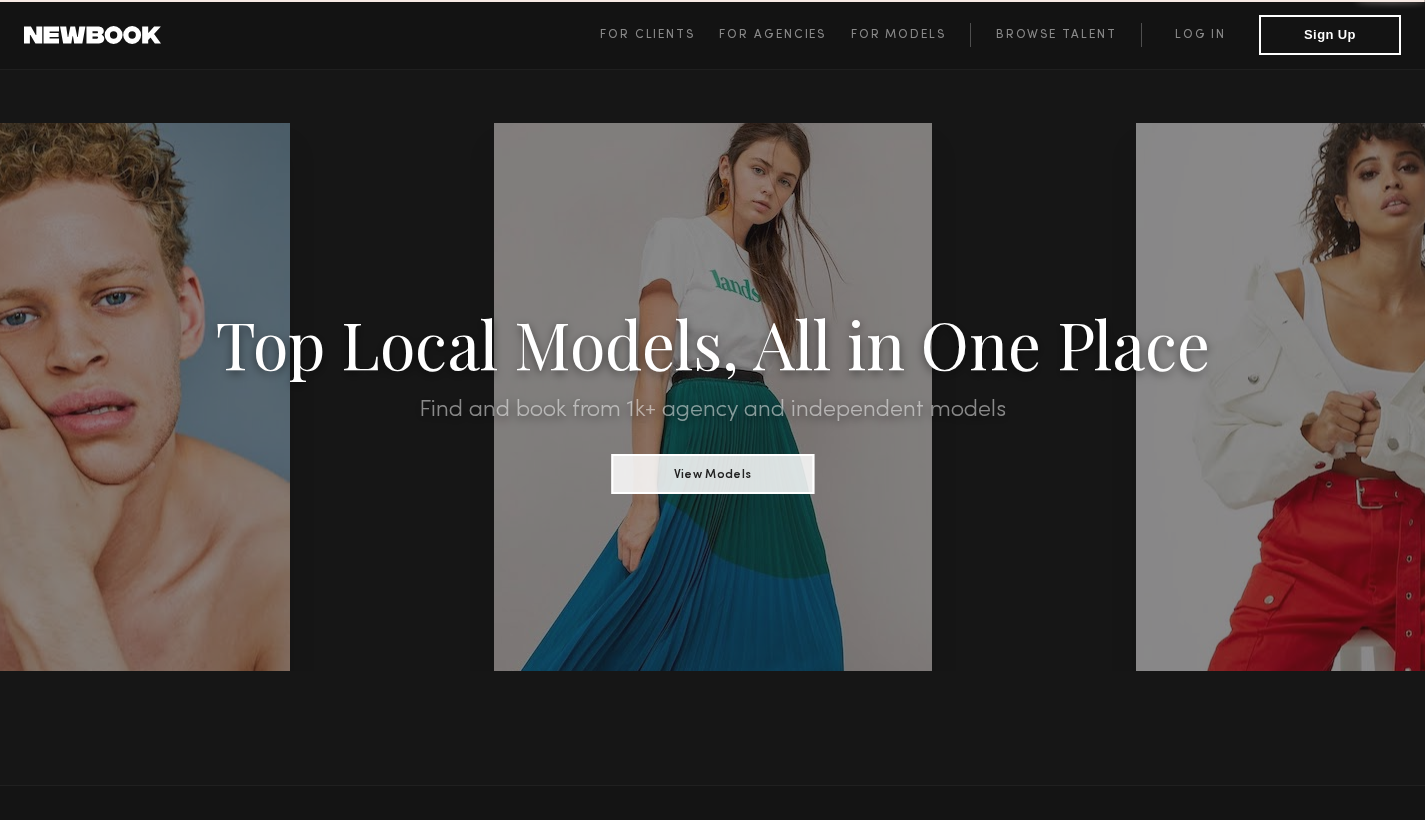 scroll, scrollTop: 0, scrollLeft: 0, axis: both 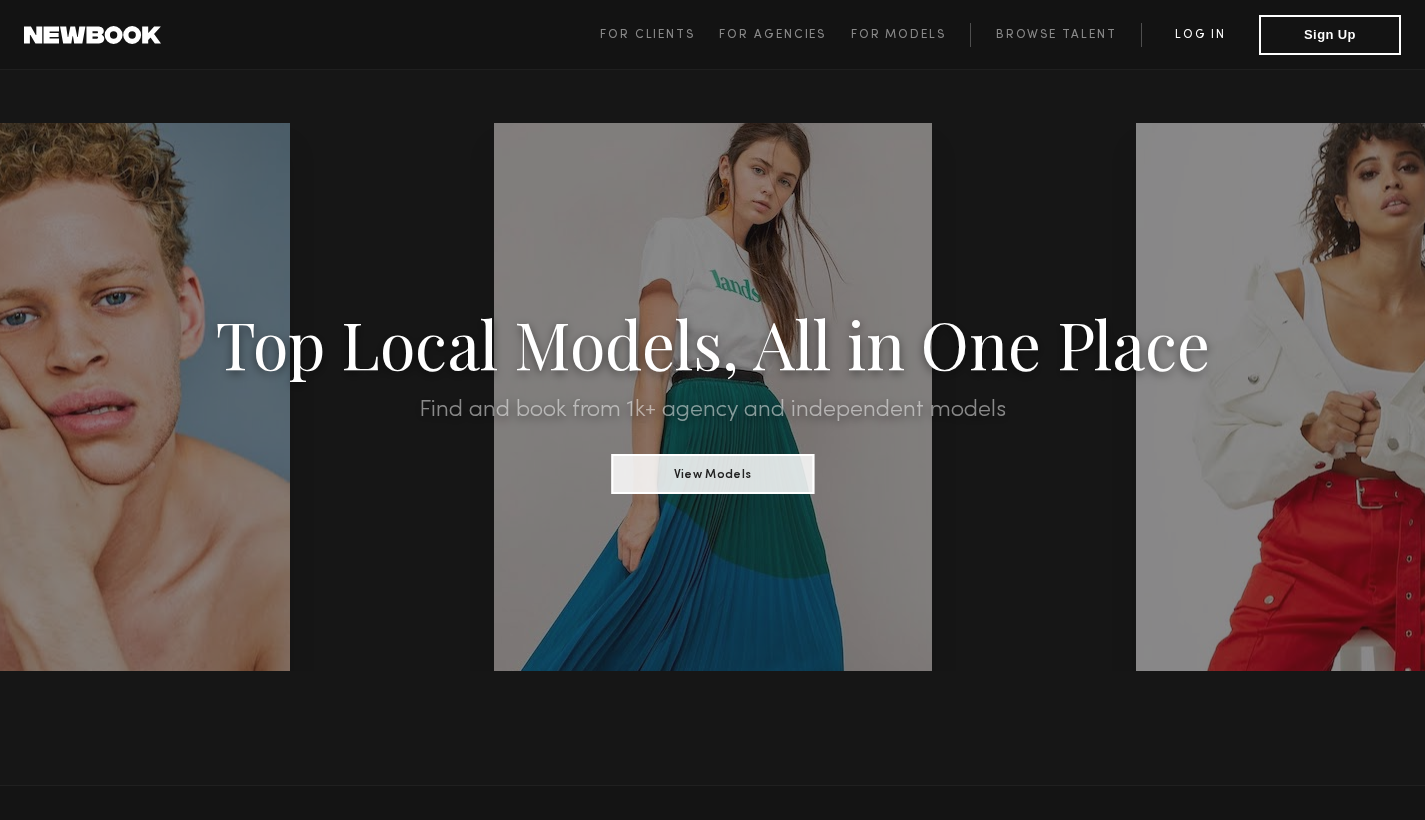 click on "Log in" 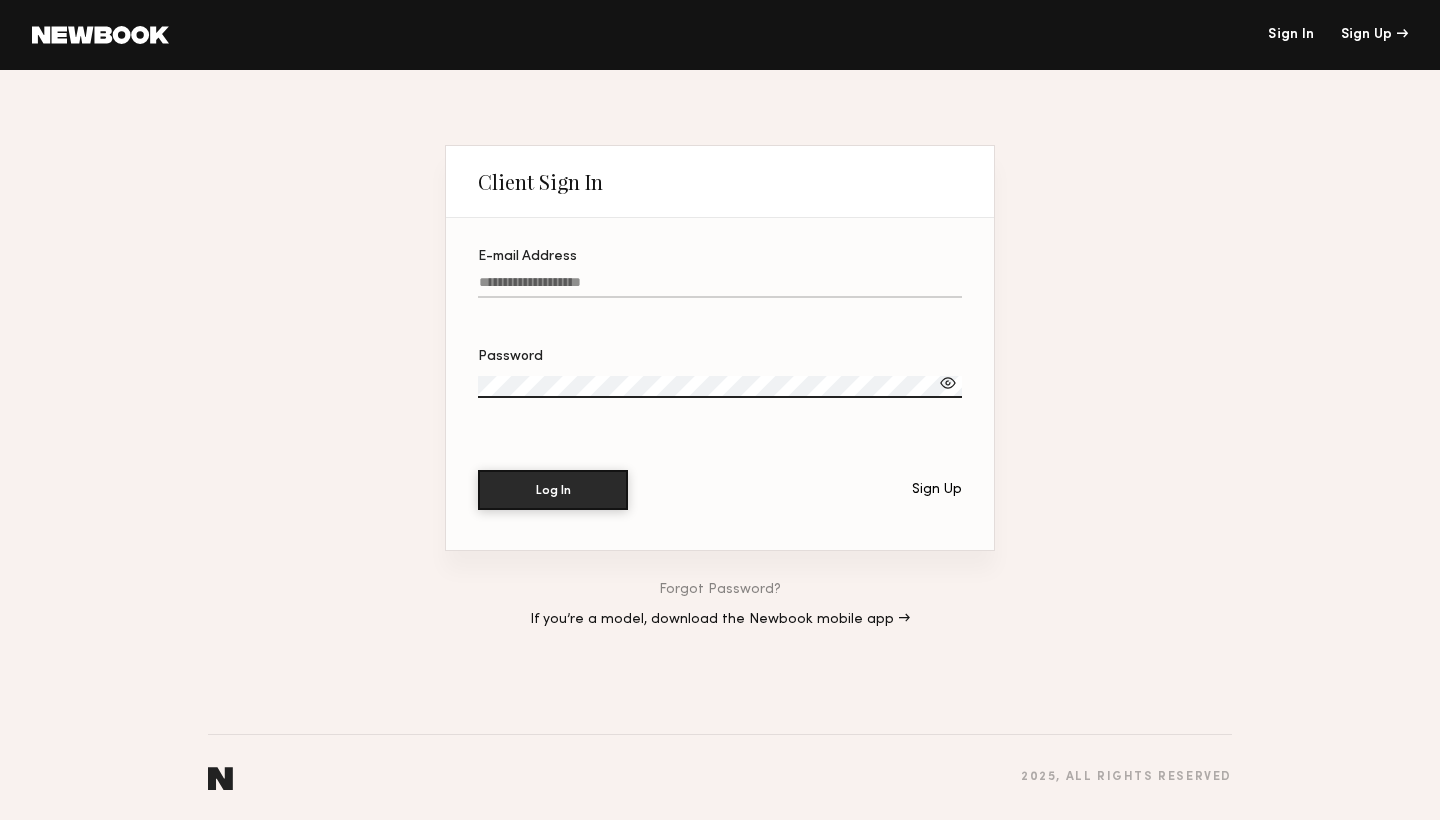 type on "**********" 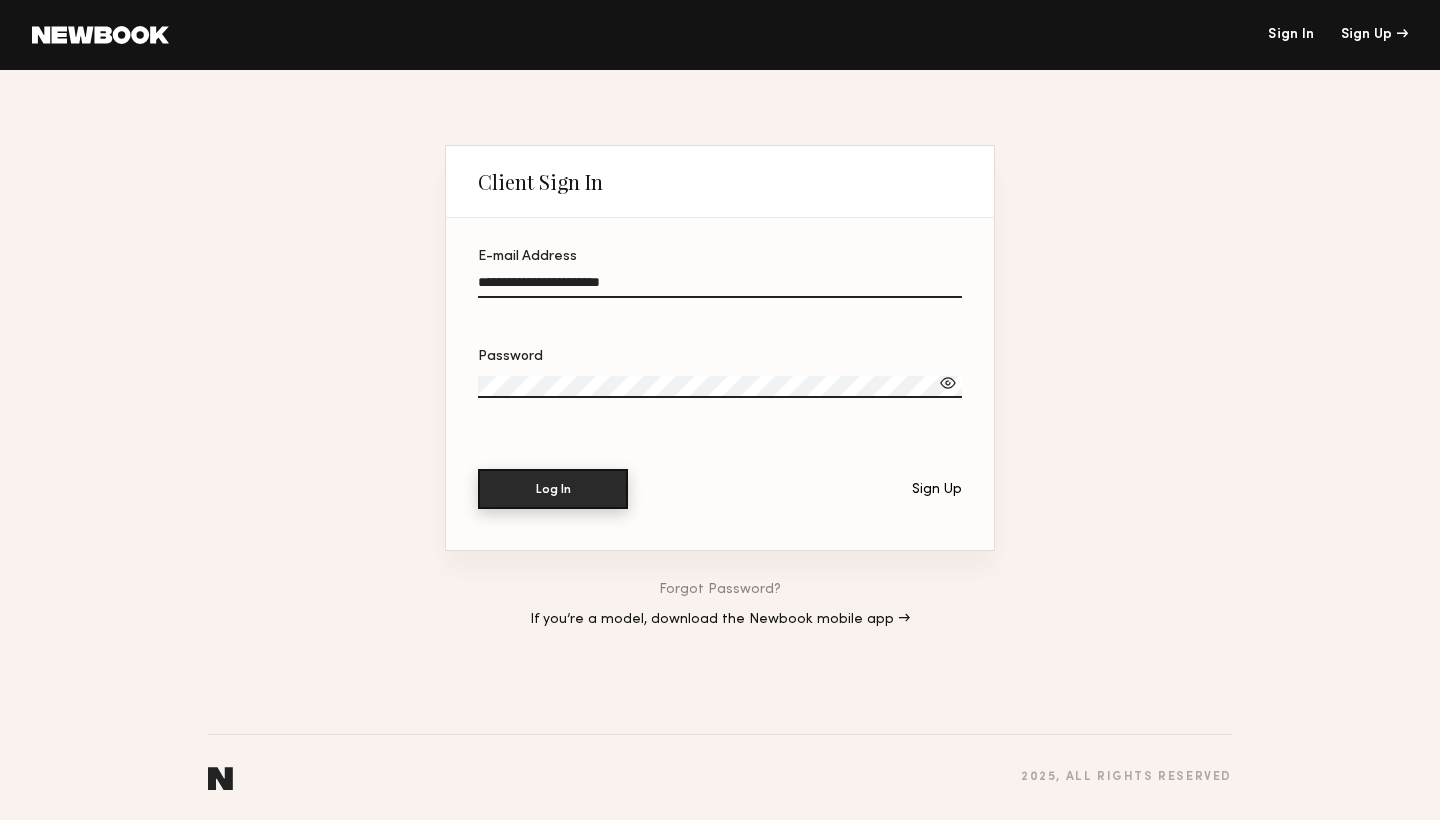 click on "Log In" 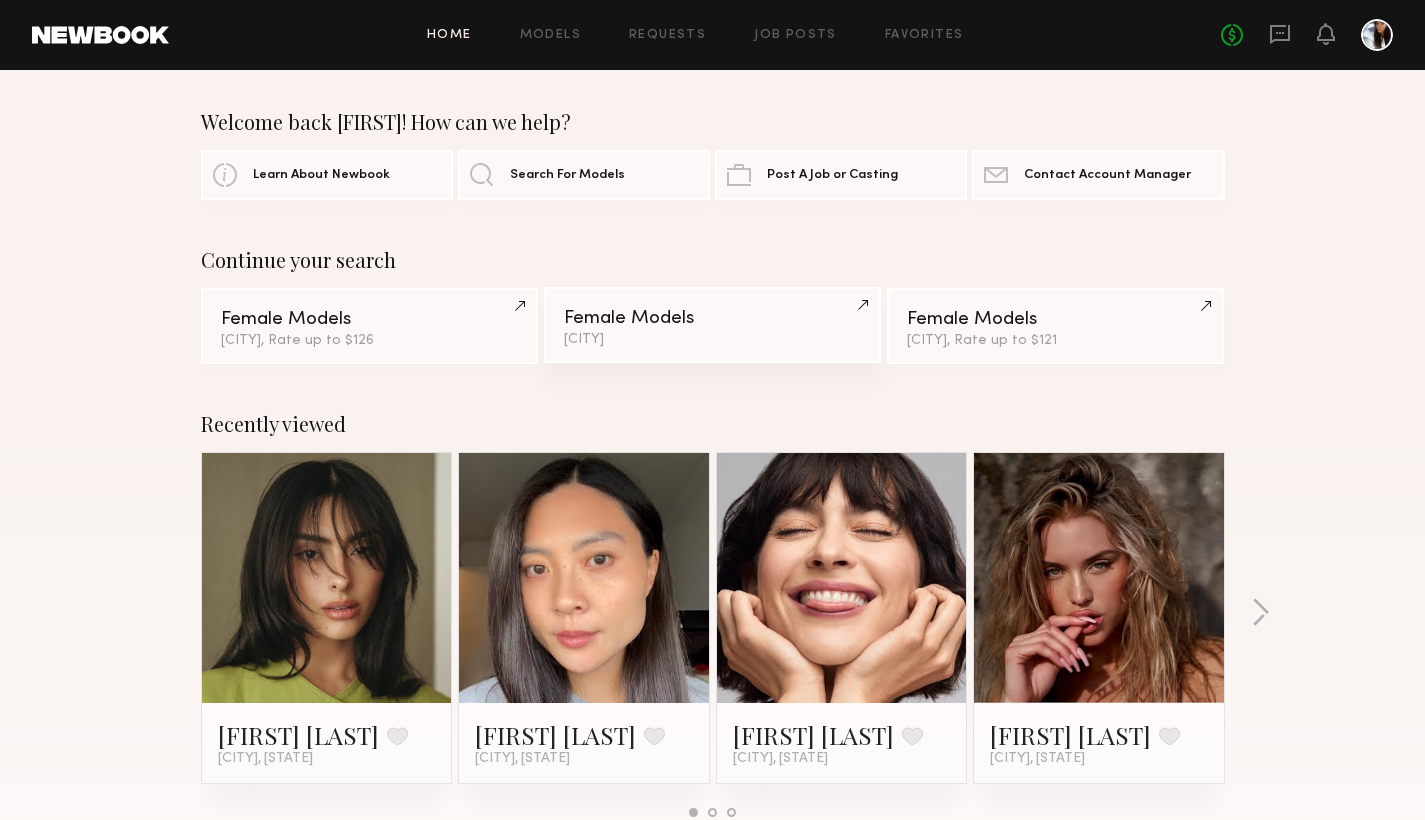 click on "Los Angeles" 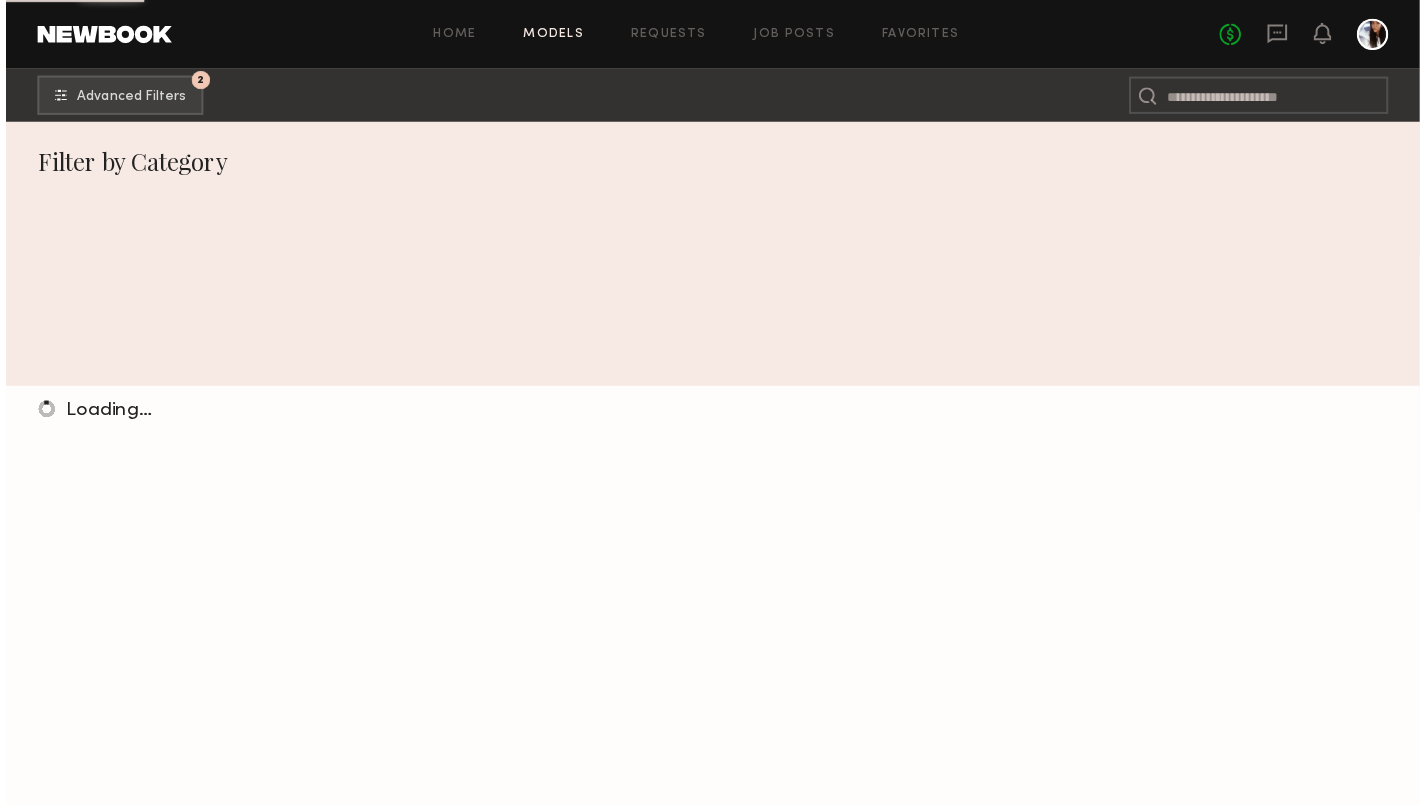 scroll, scrollTop: 0, scrollLeft: 0, axis: both 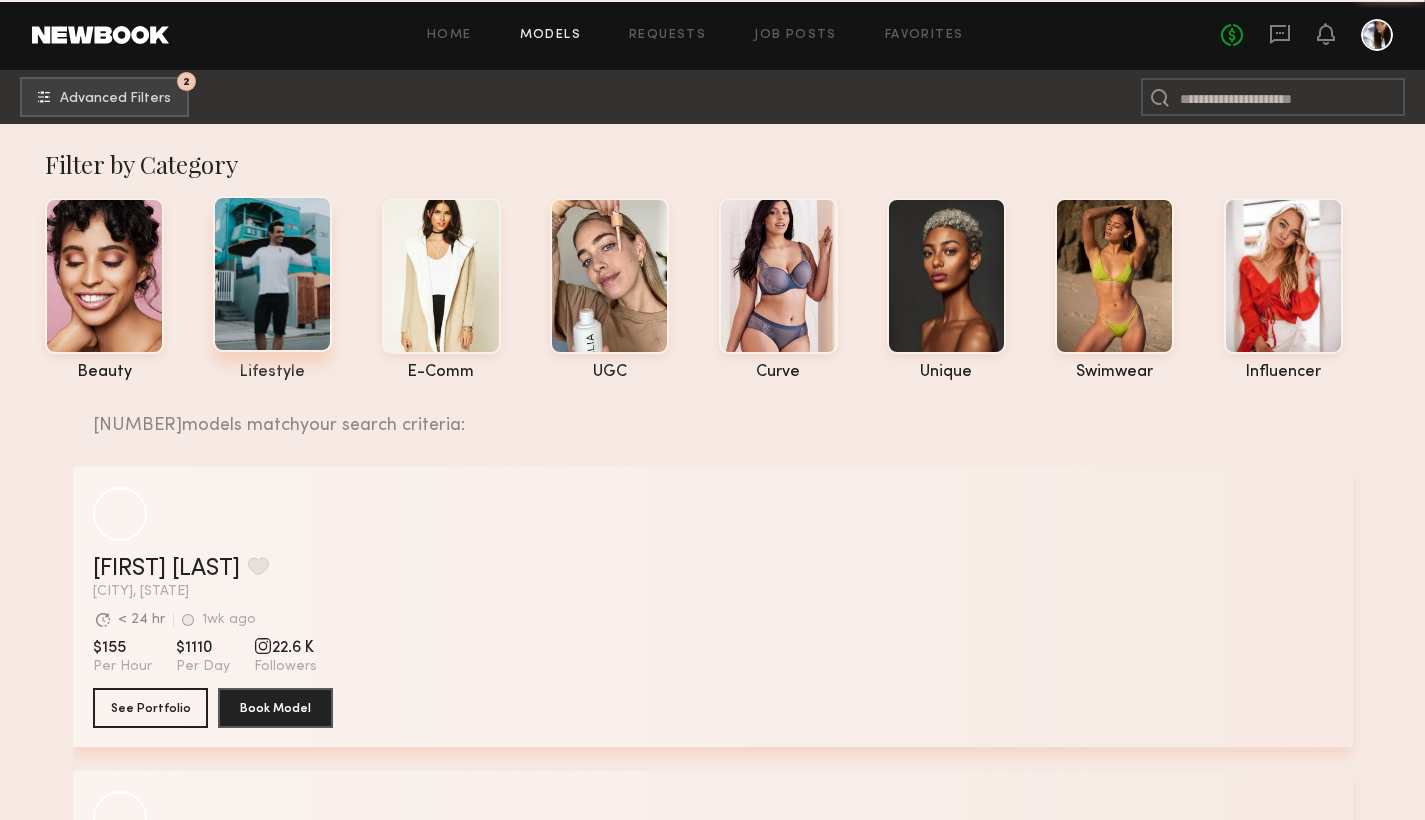 click 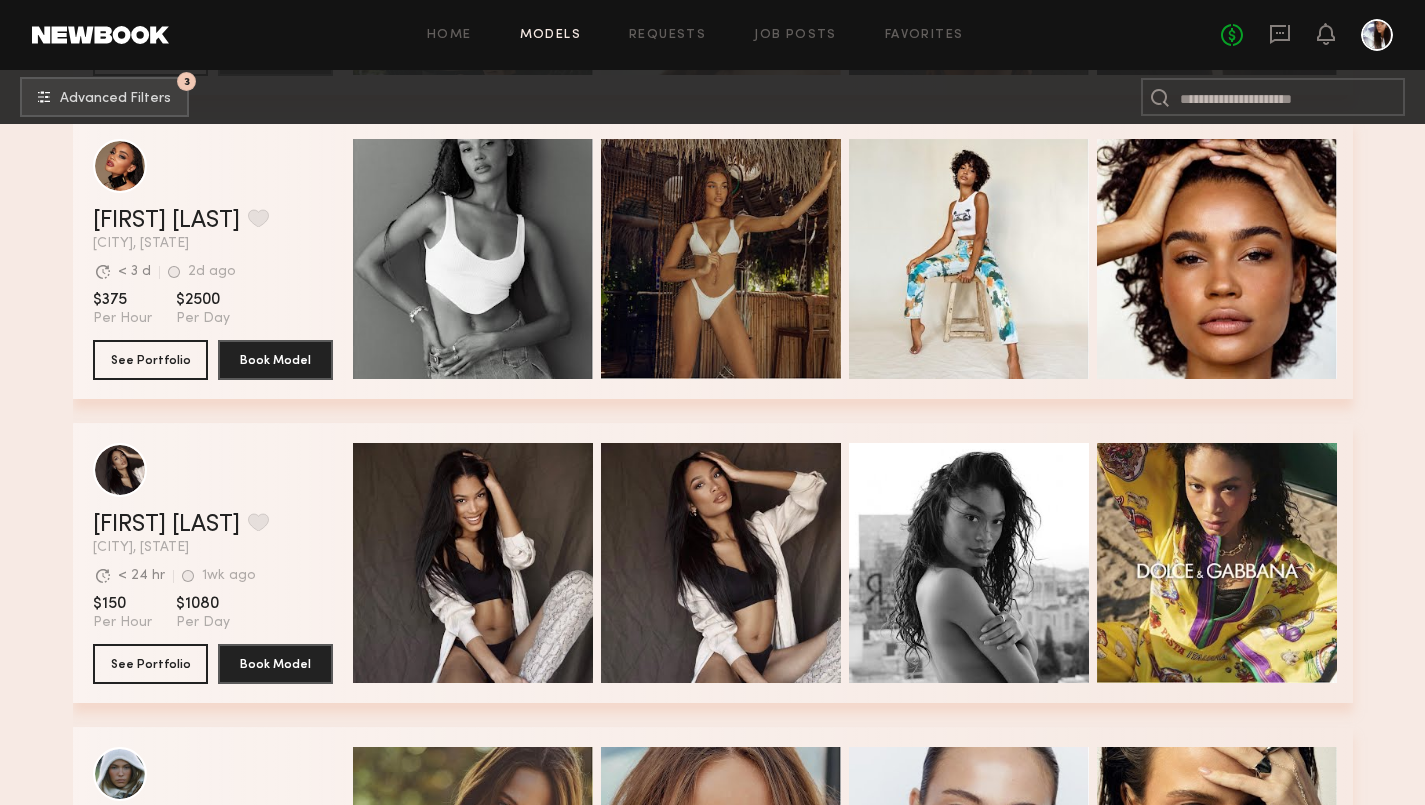 scroll, scrollTop: 1319, scrollLeft: 0, axis: vertical 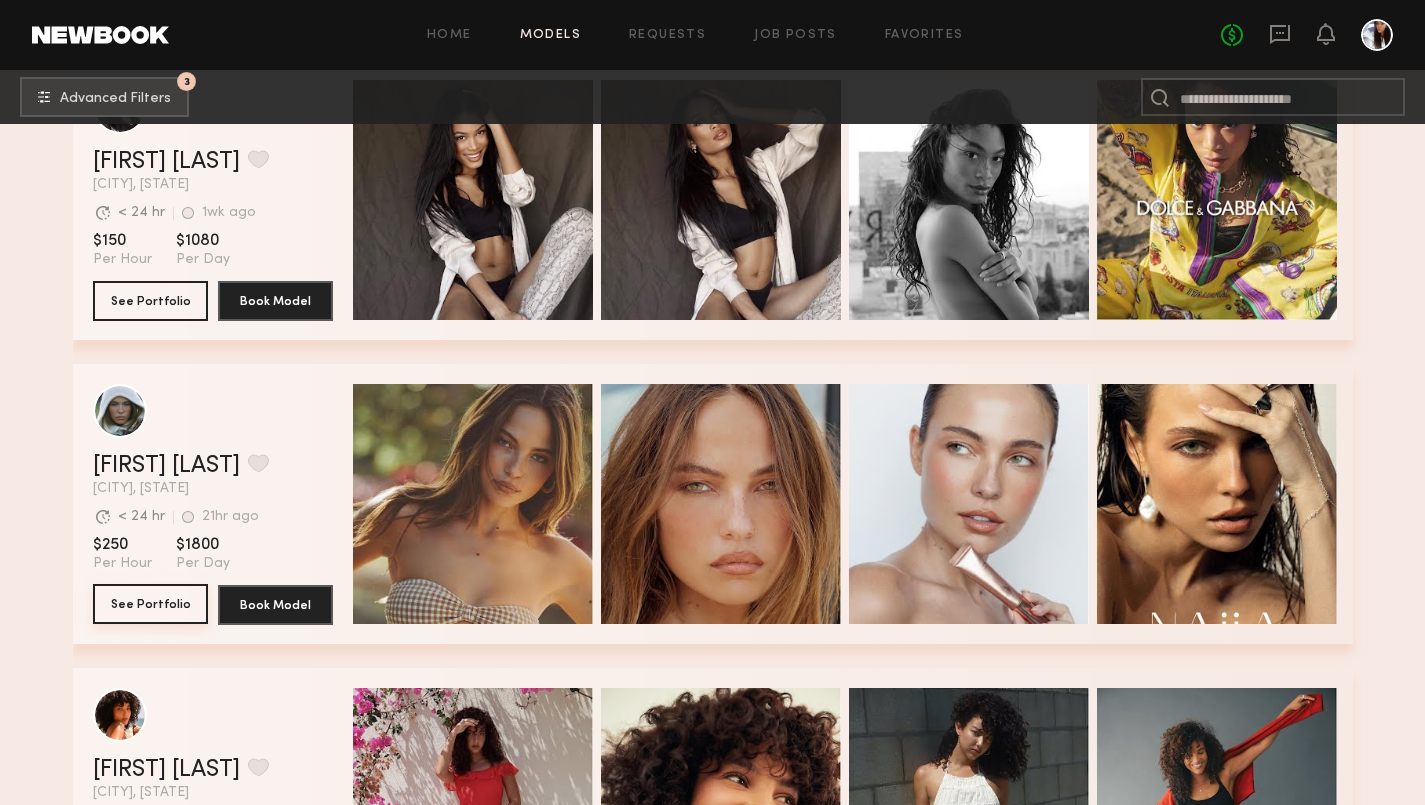 click on "See Portfolio" 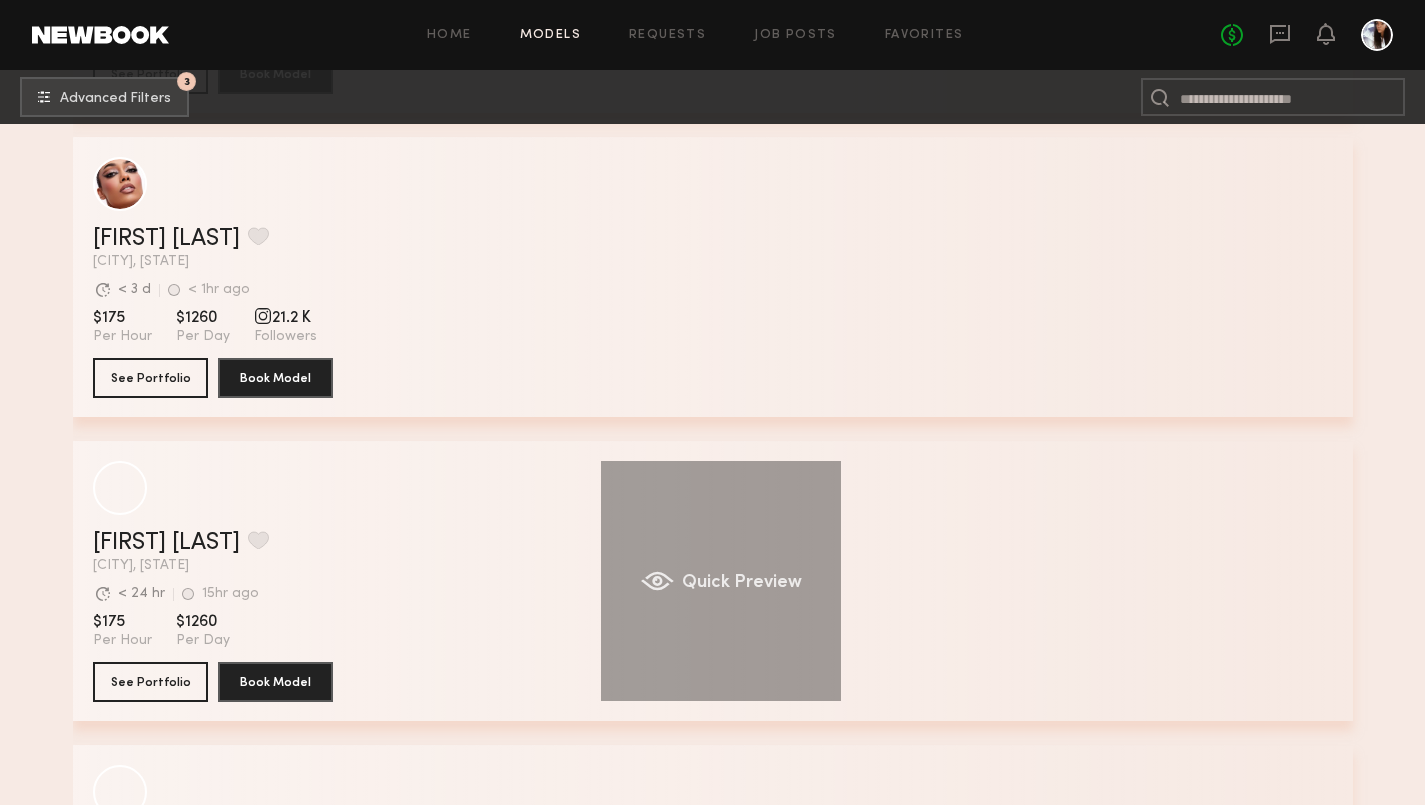 scroll, scrollTop: 8015, scrollLeft: 0, axis: vertical 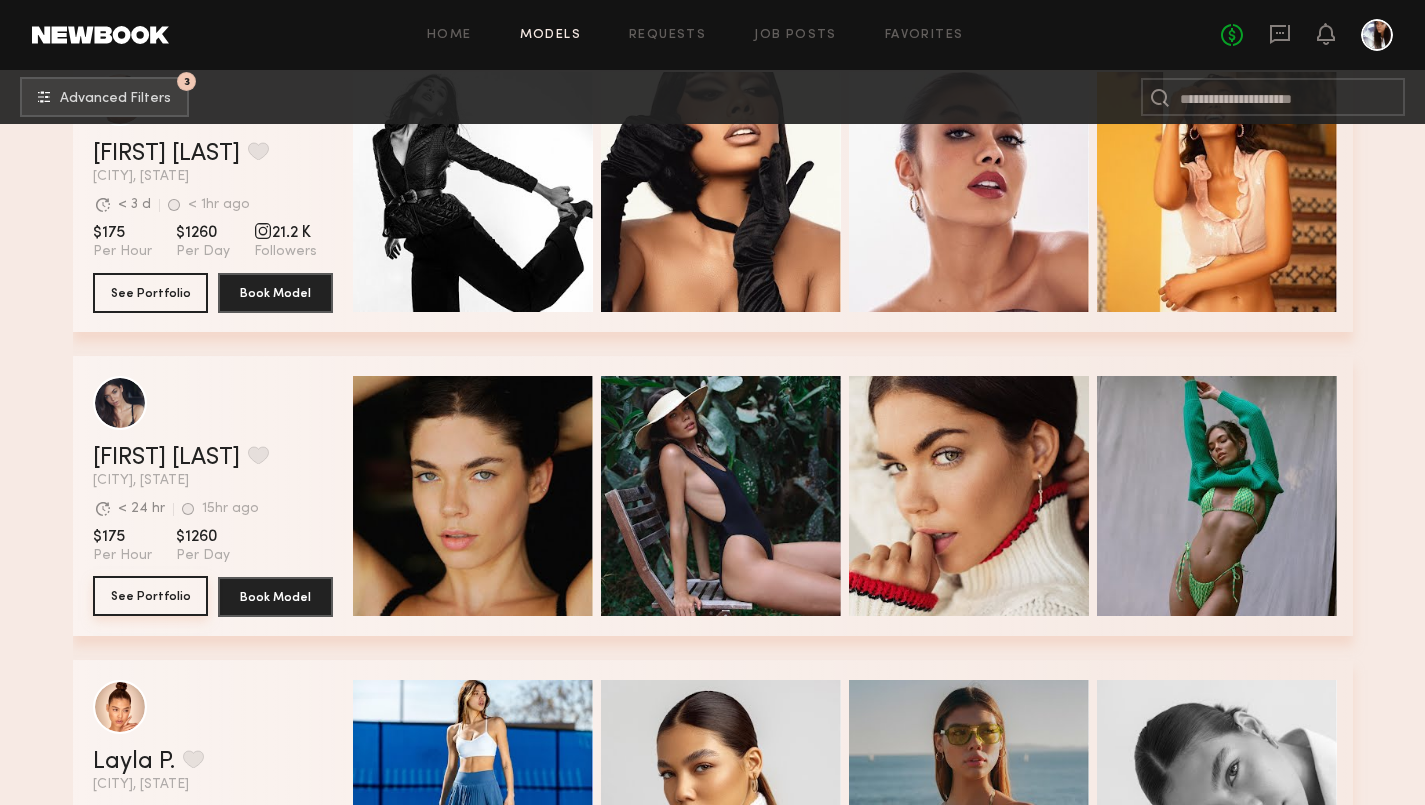 click on "See Portfolio" 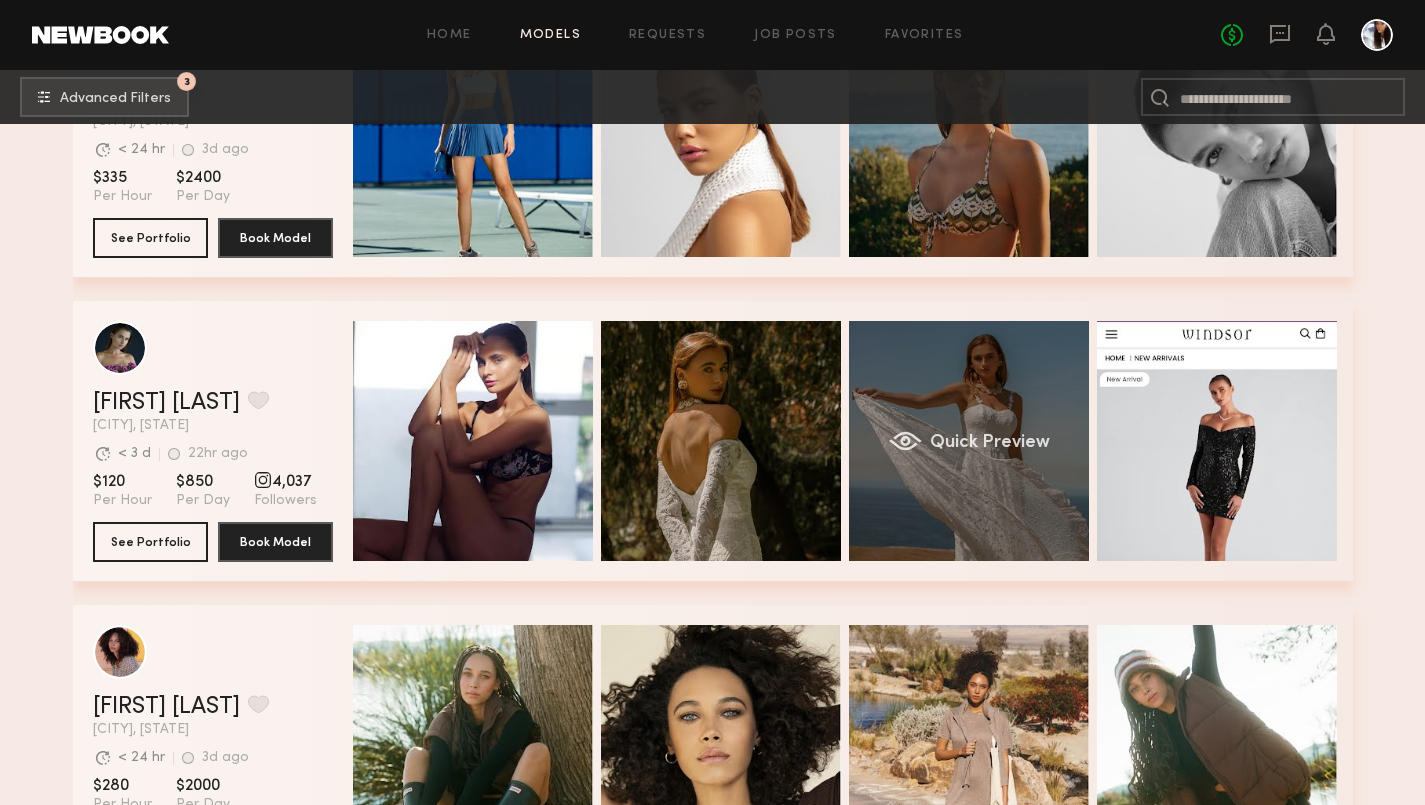 scroll, scrollTop: 8904, scrollLeft: 0, axis: vertical 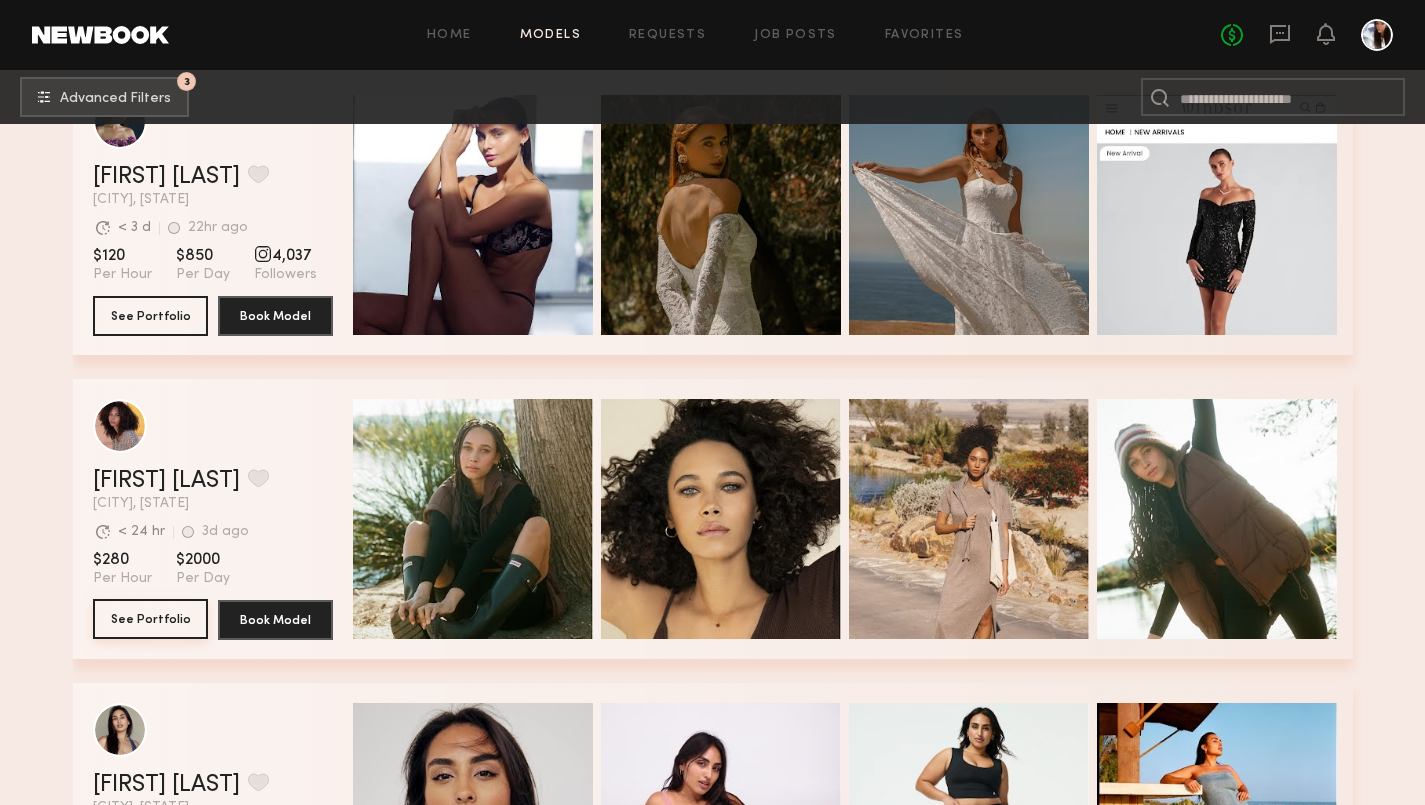 click on "See Portfolio" 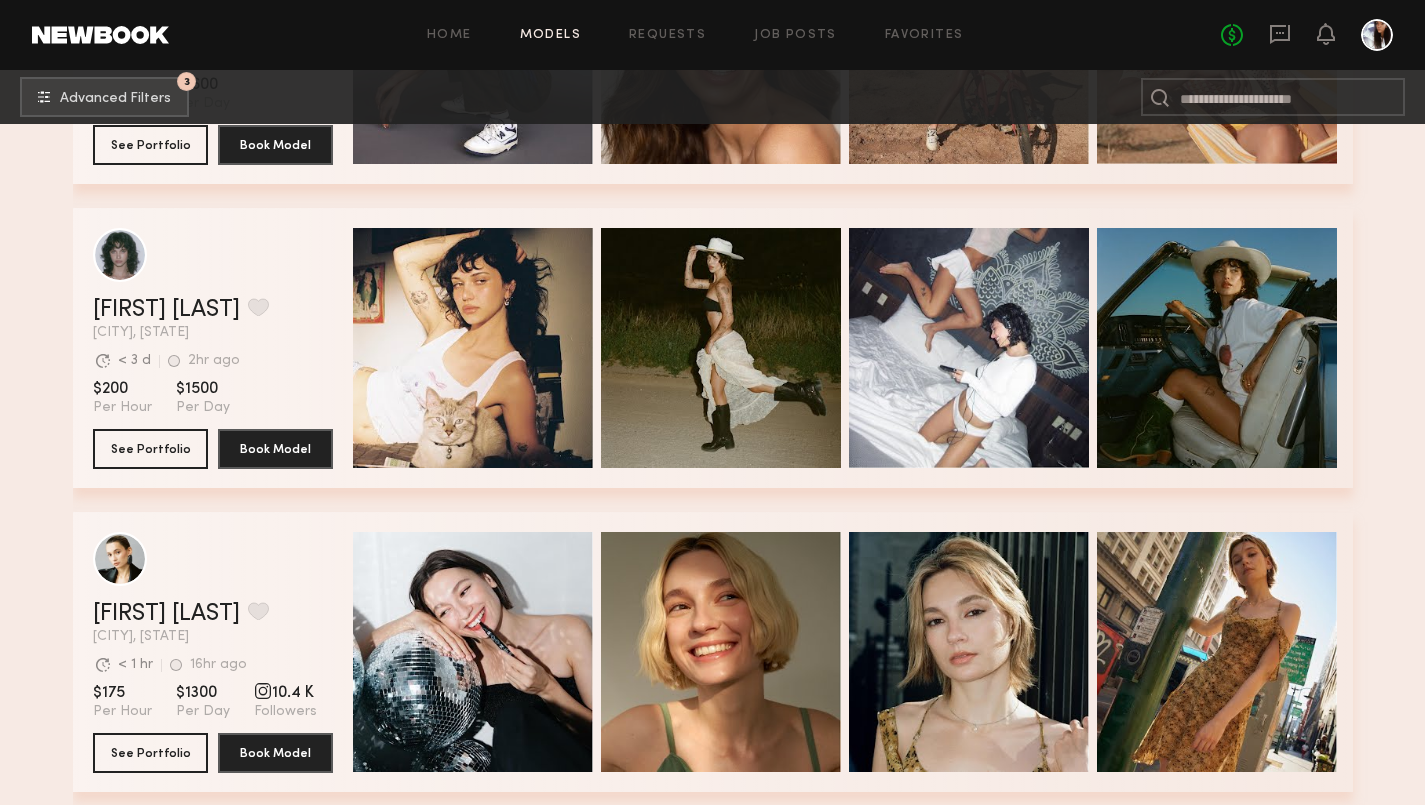 scroll, scrollTop: 22781, scrollLeft: 0, axis: vertical 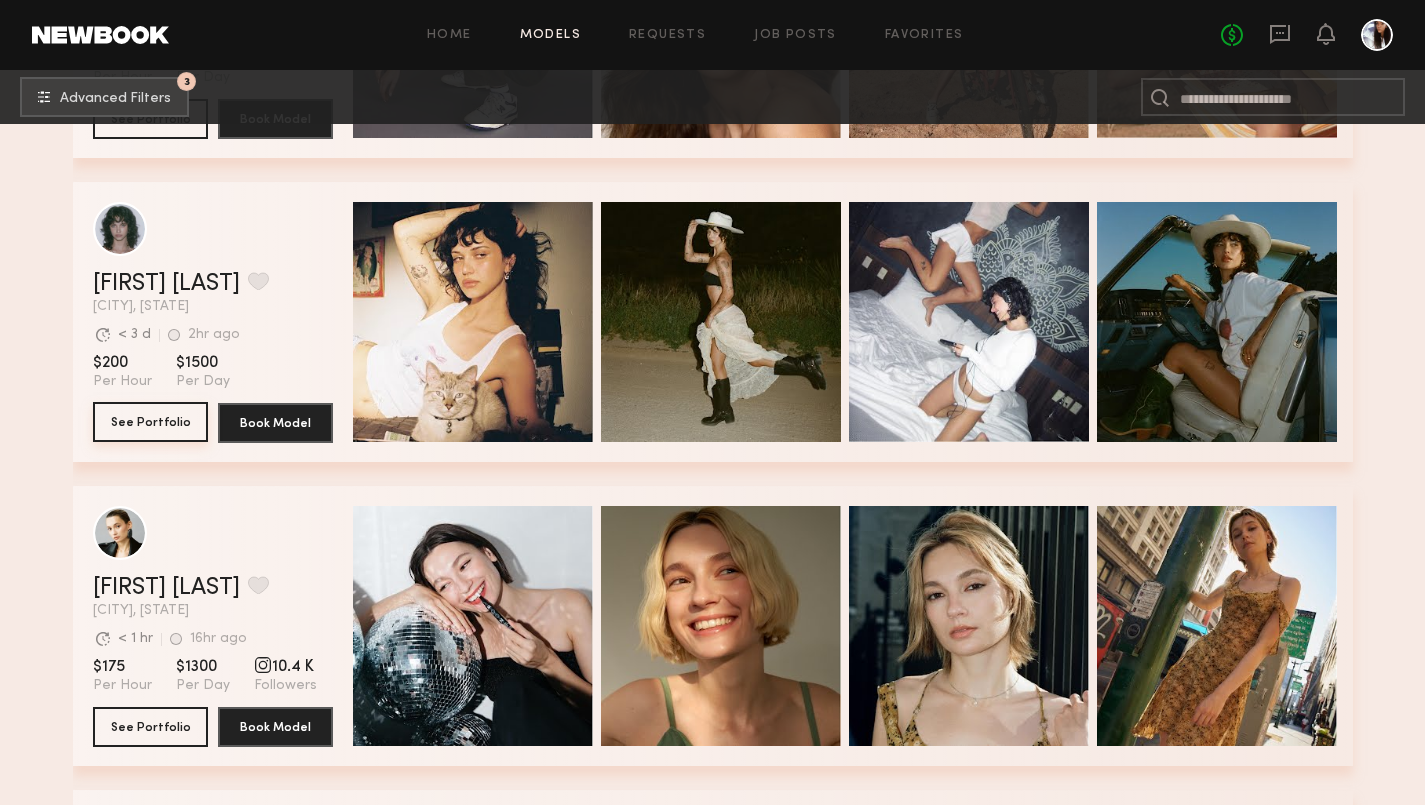 click on "See Portfolio" 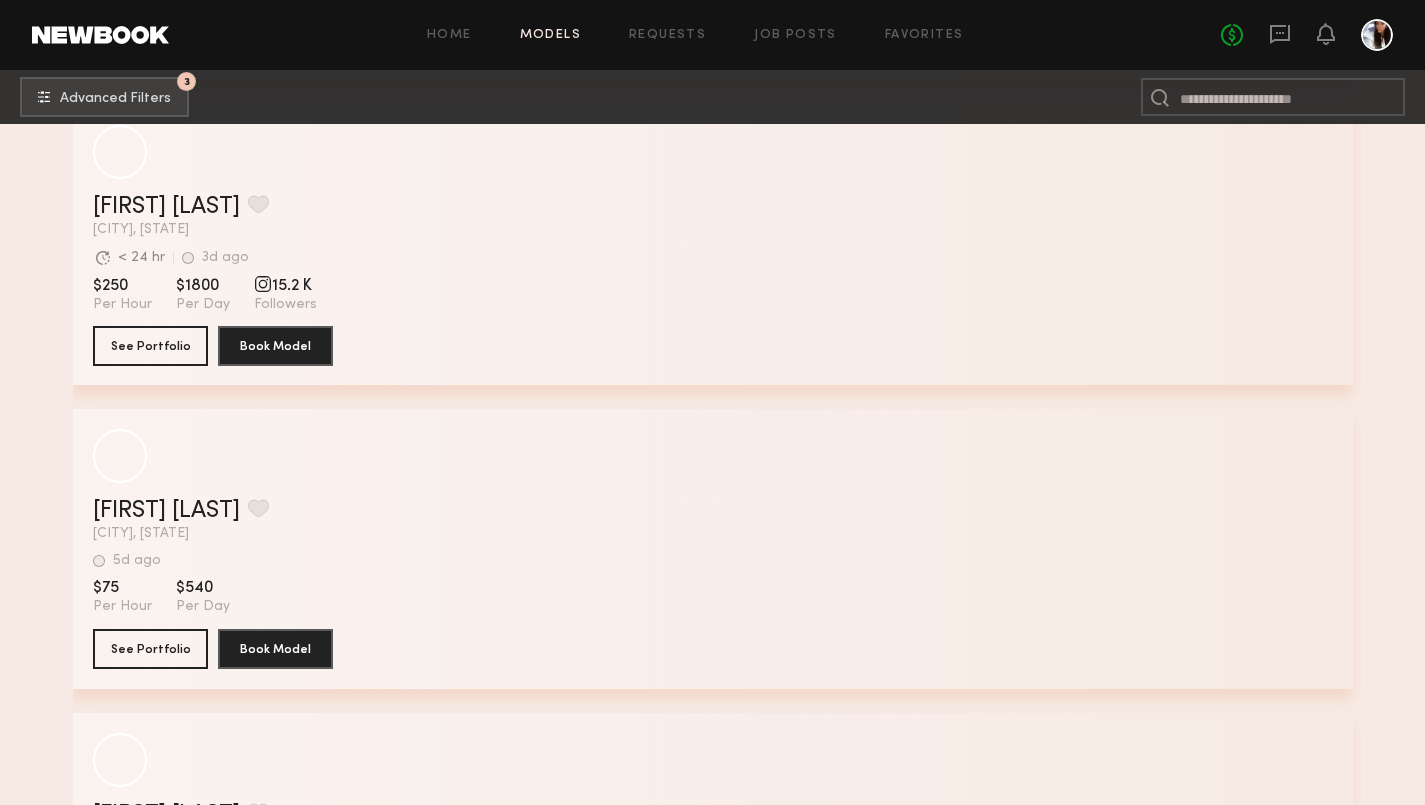 scroll, scrollTop: 33817, scrollLeft: 0, axis: vertical 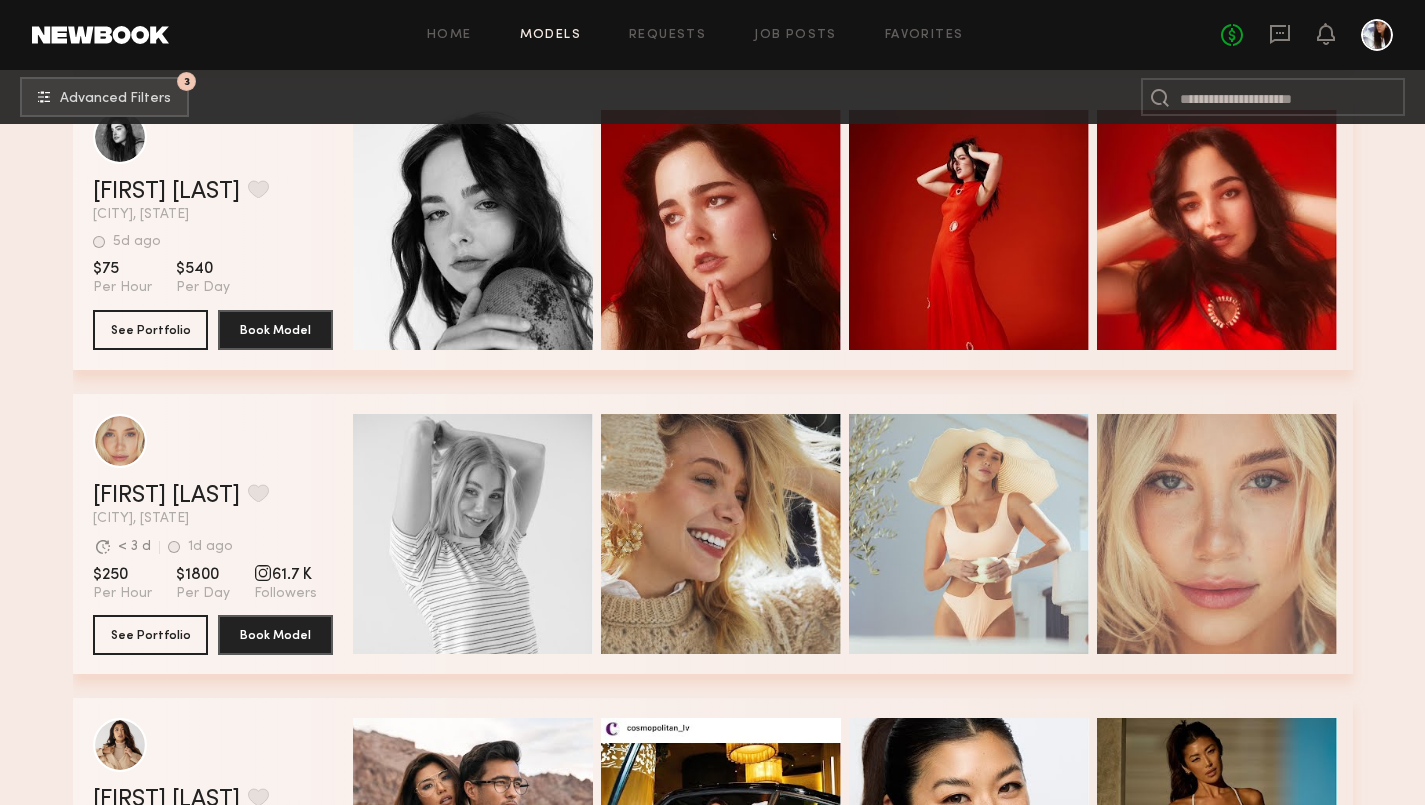 click on "Louise B. Favorite Los Angeles, CA Avg. request  response time < 3 d 1d ago Last Online View Portfolio Avg. request  response time < 3 d 1d ago Last Online $250 Per Hour $1800 Per Day 61.7 K Followers See Portfolio Book Model" 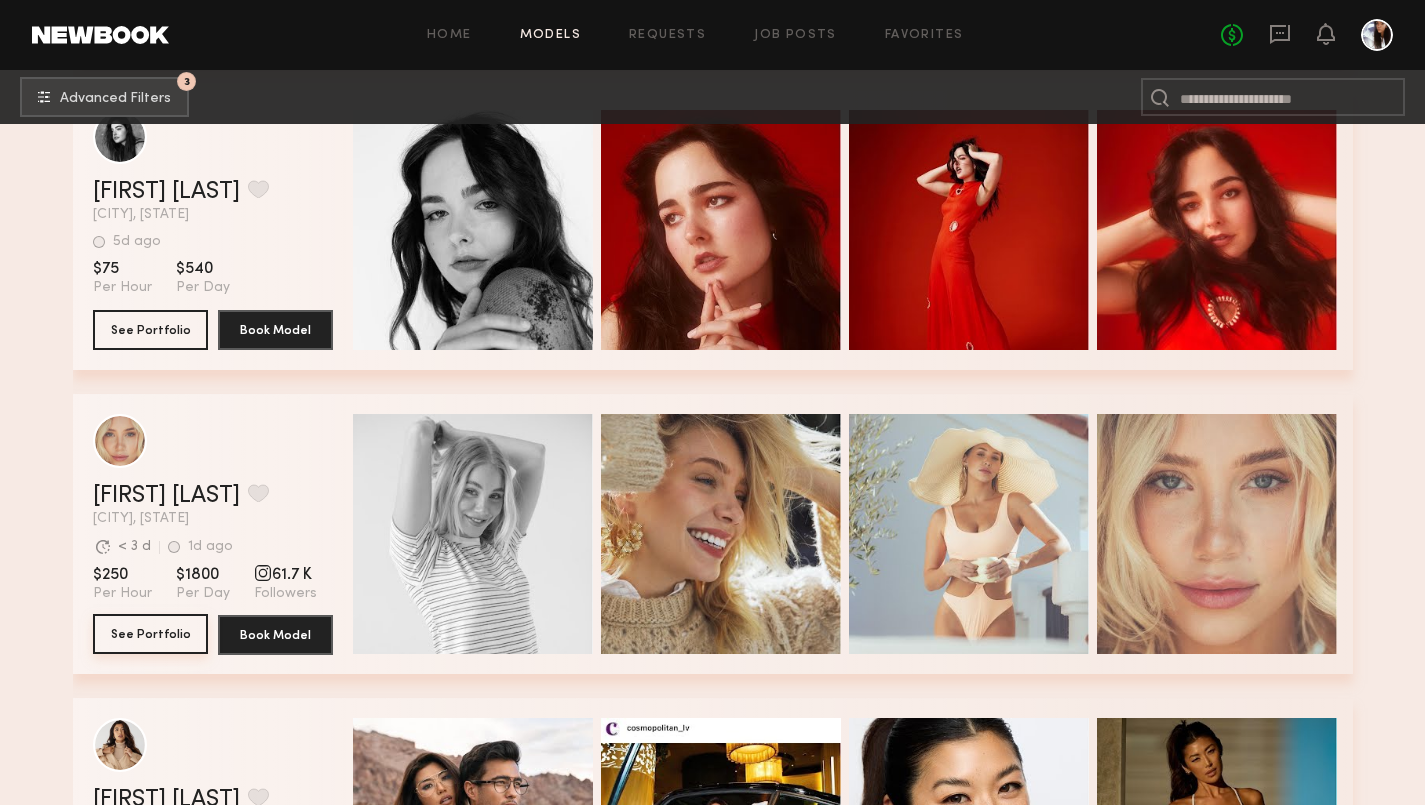 click on "See Portfolio" 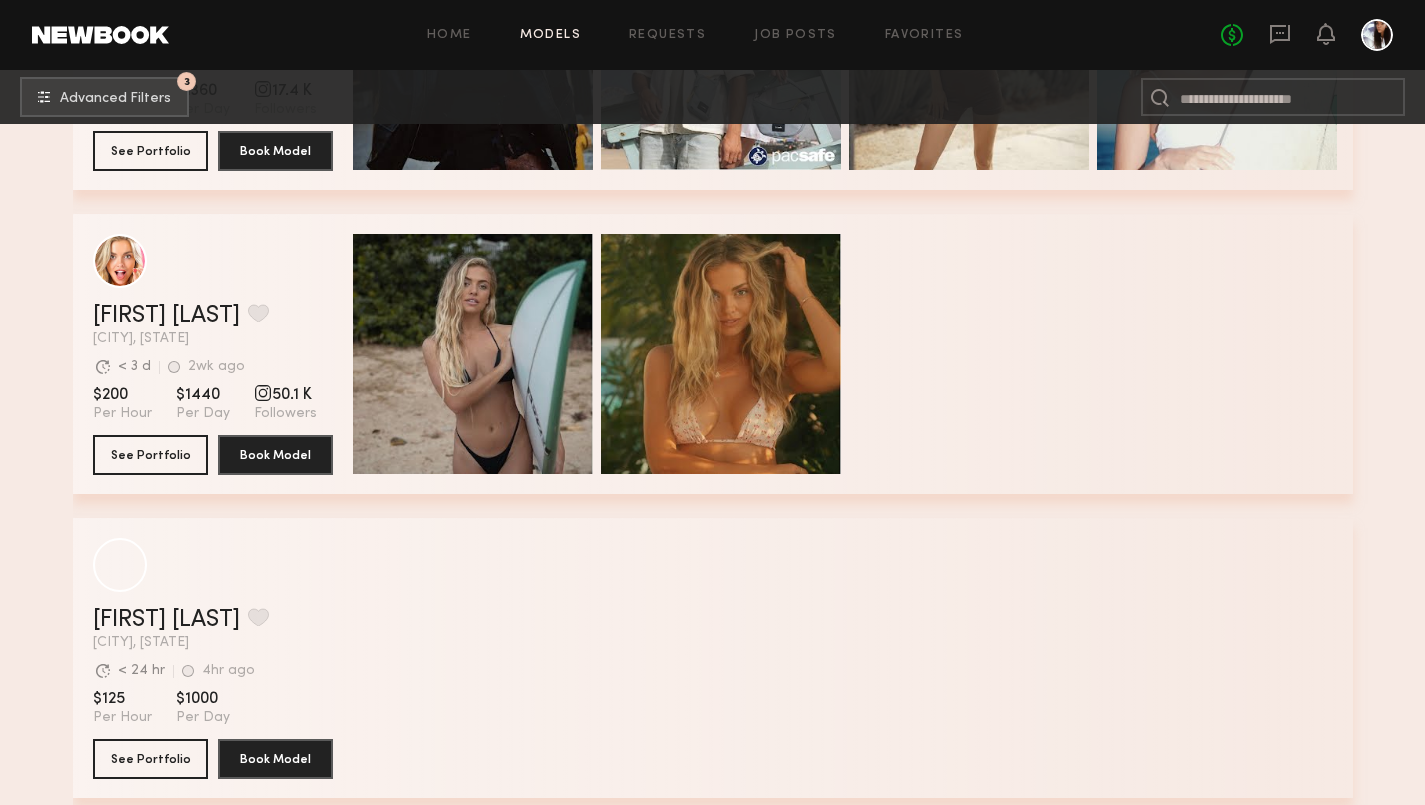 scroll, scrollTop: 48346, scrollLeft: 0, axis: vertical 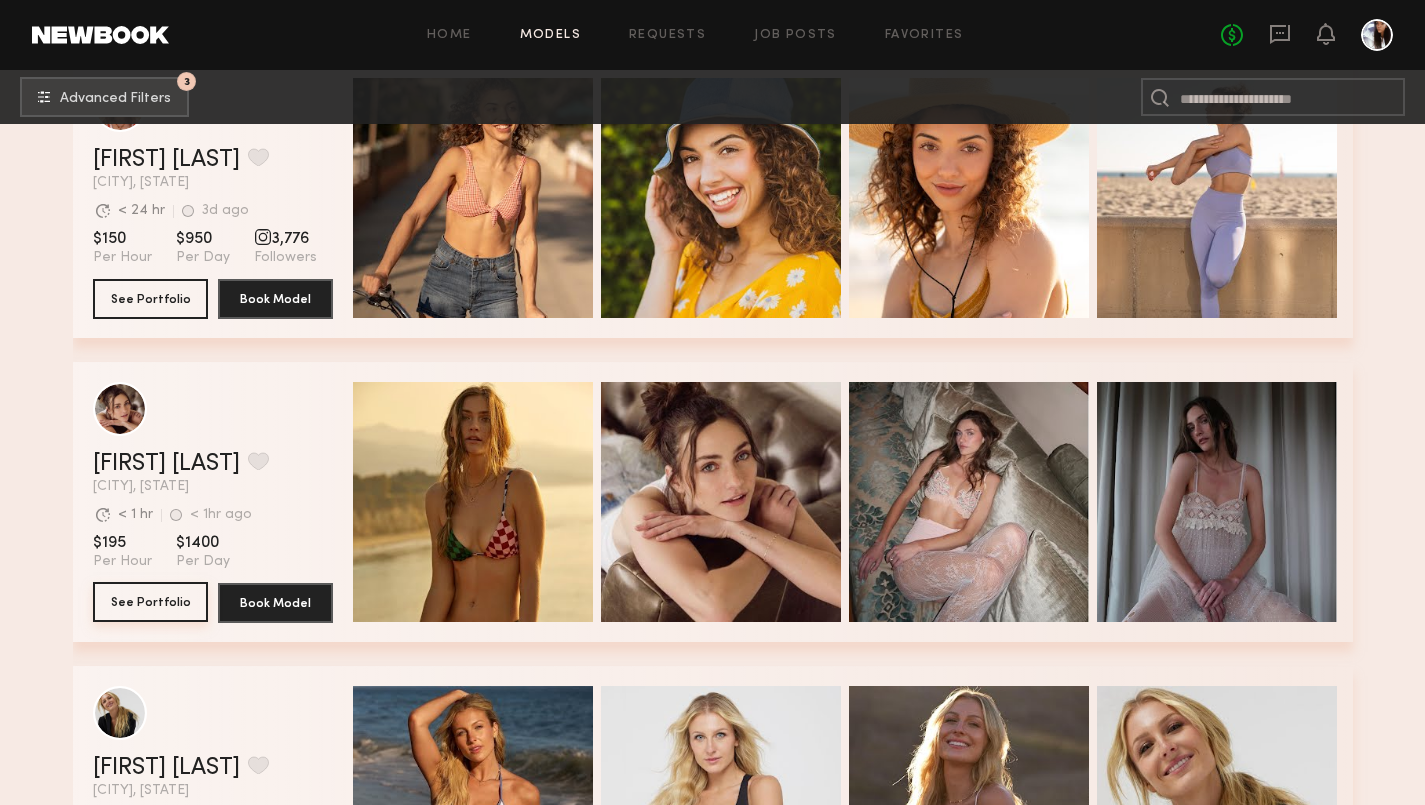 click on "See Portfolio" 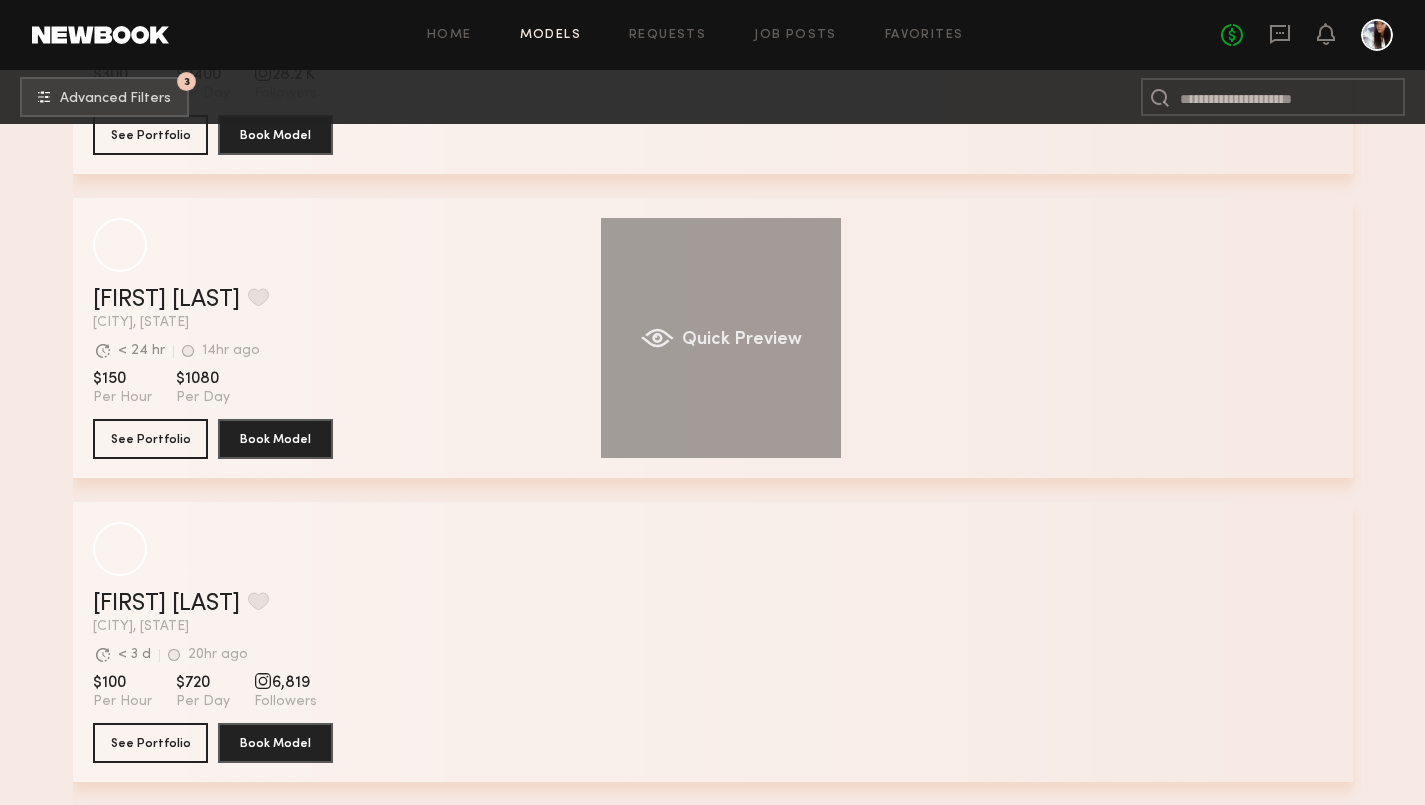 scroll, scrollTop: 15885, scrollLeft: 0, axis: vertical 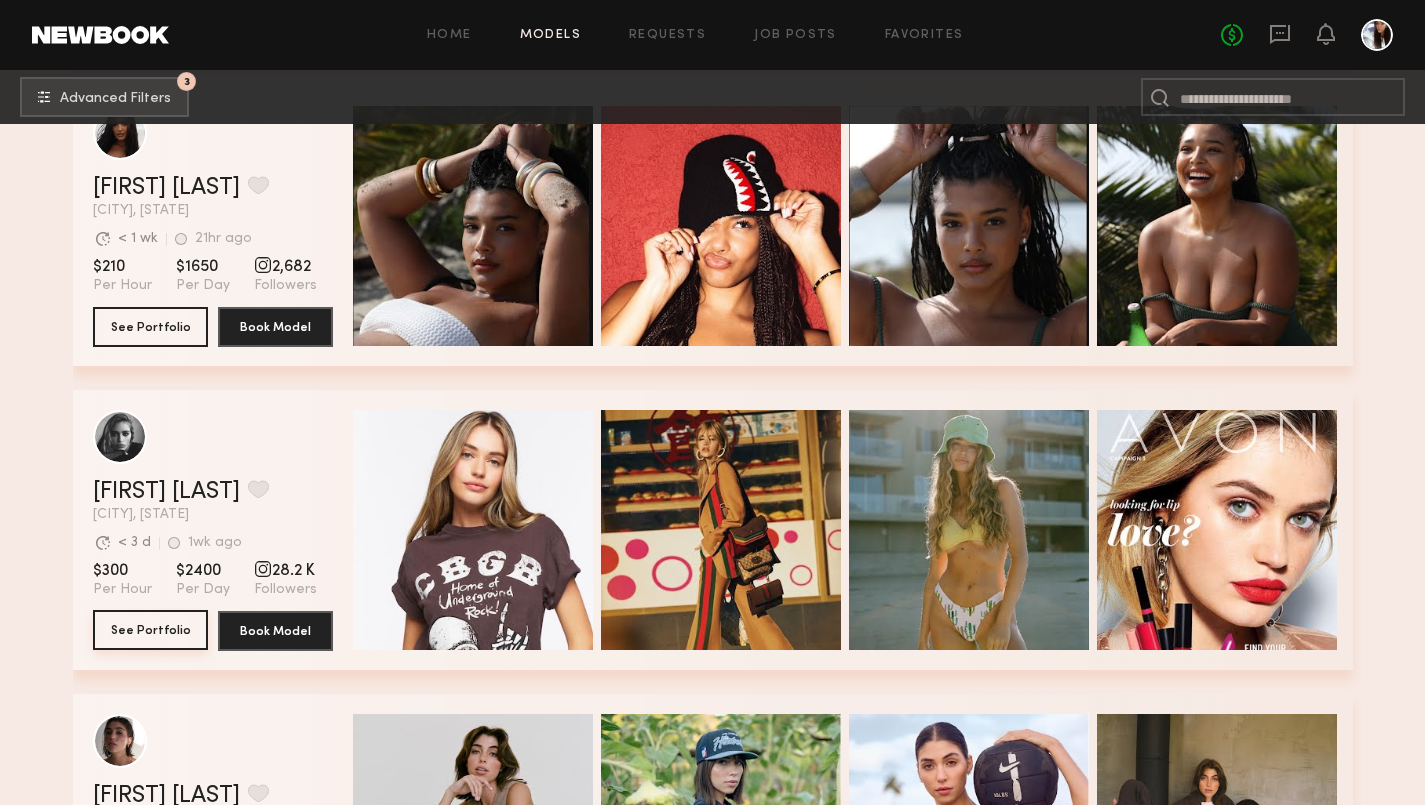 click on "See Portfolio" 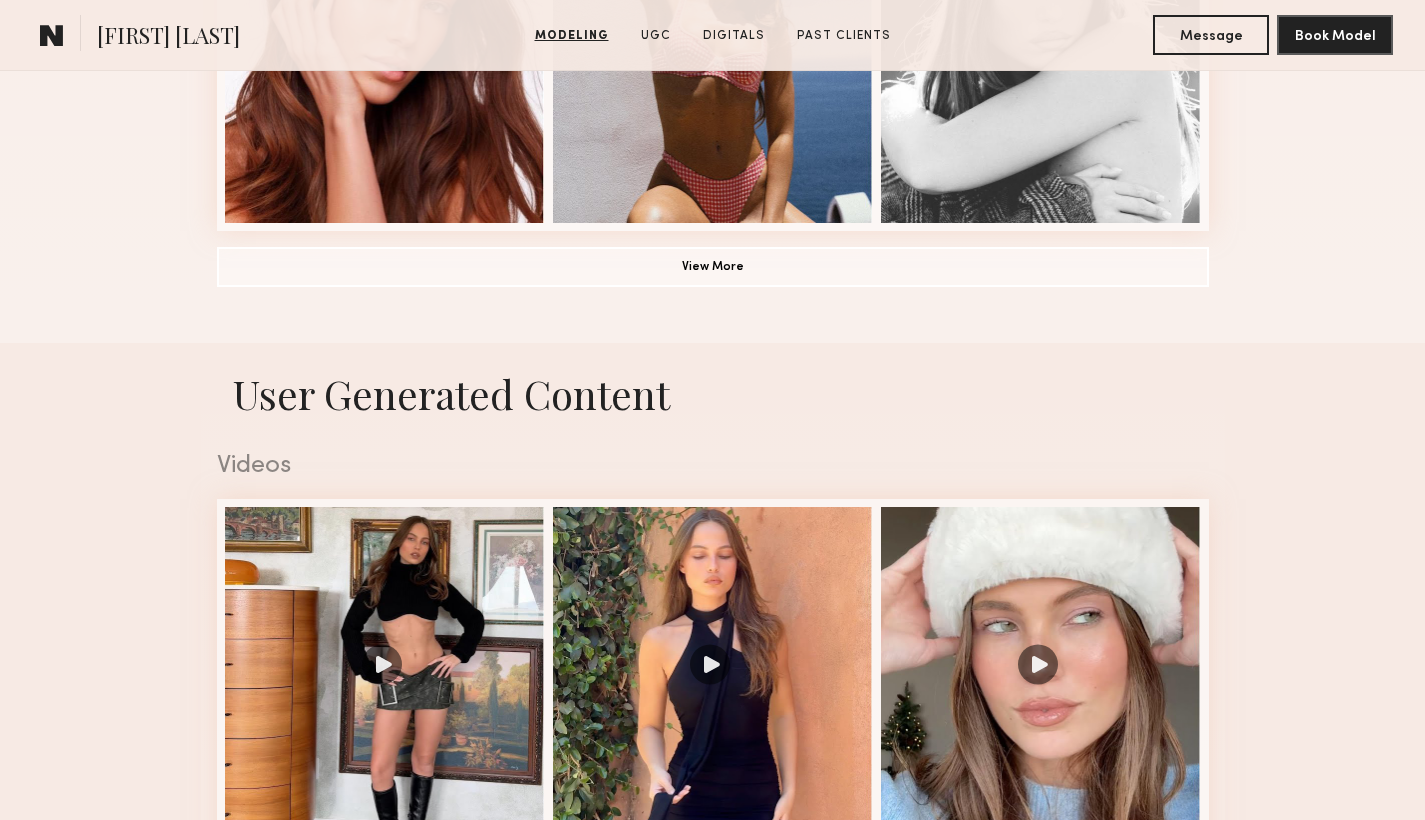 scroll, scrollTop: 0, scrollLeft: 0, axis: both 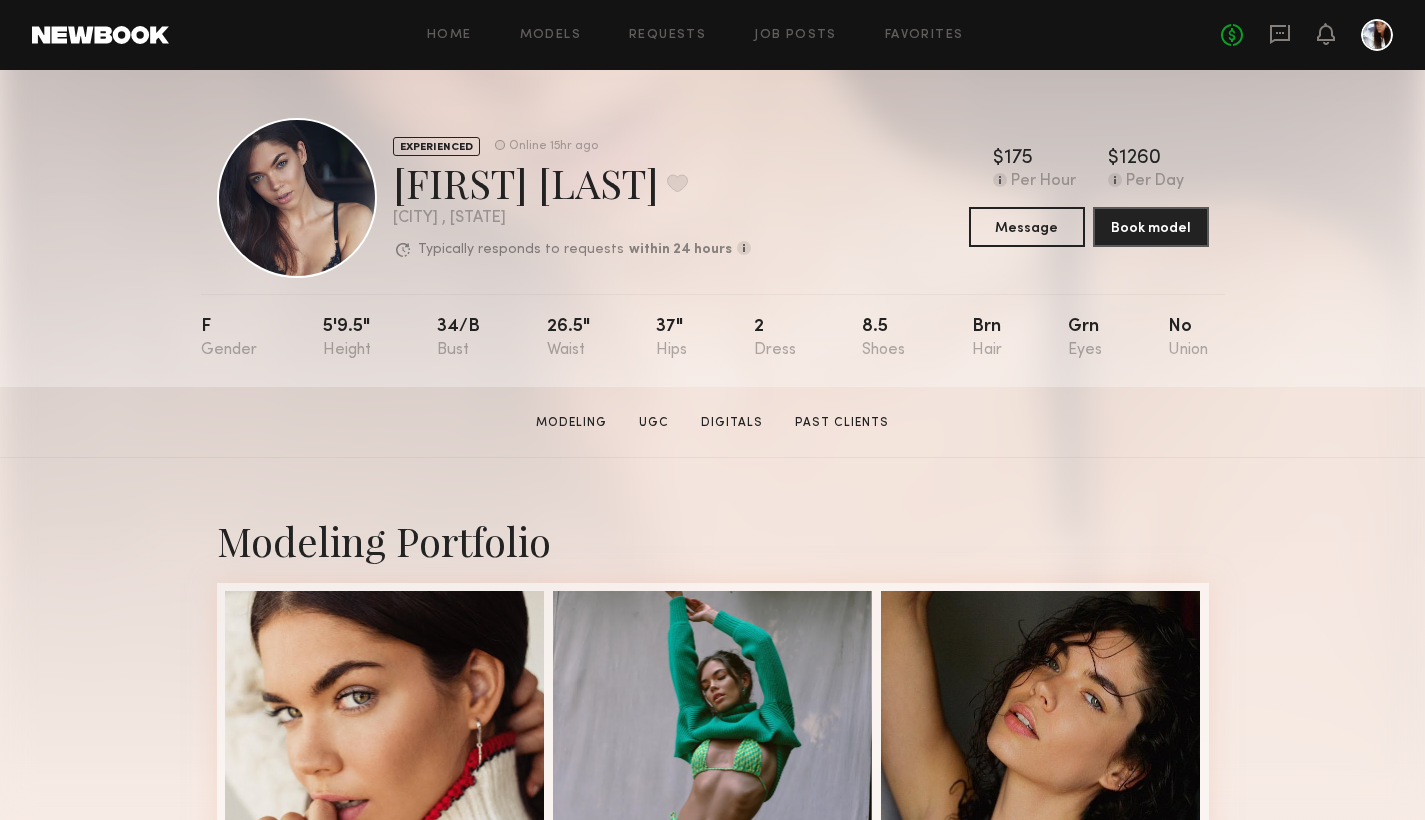 click on "Home Models Requests Job Posts Favorites Sign Out No fees up to $5,000" 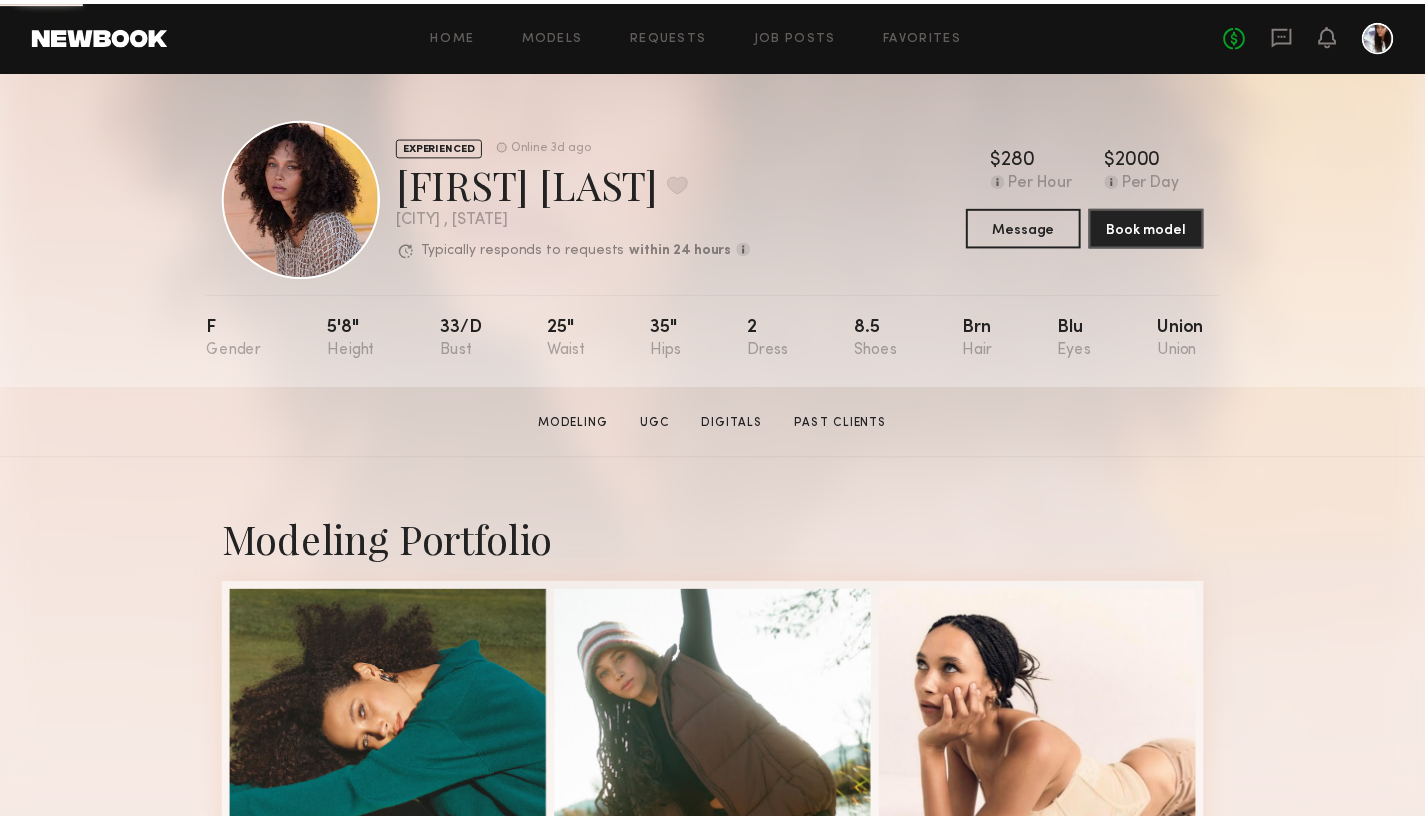 scroll, scrollTop: 0, scrollLeft: 0, axis: both 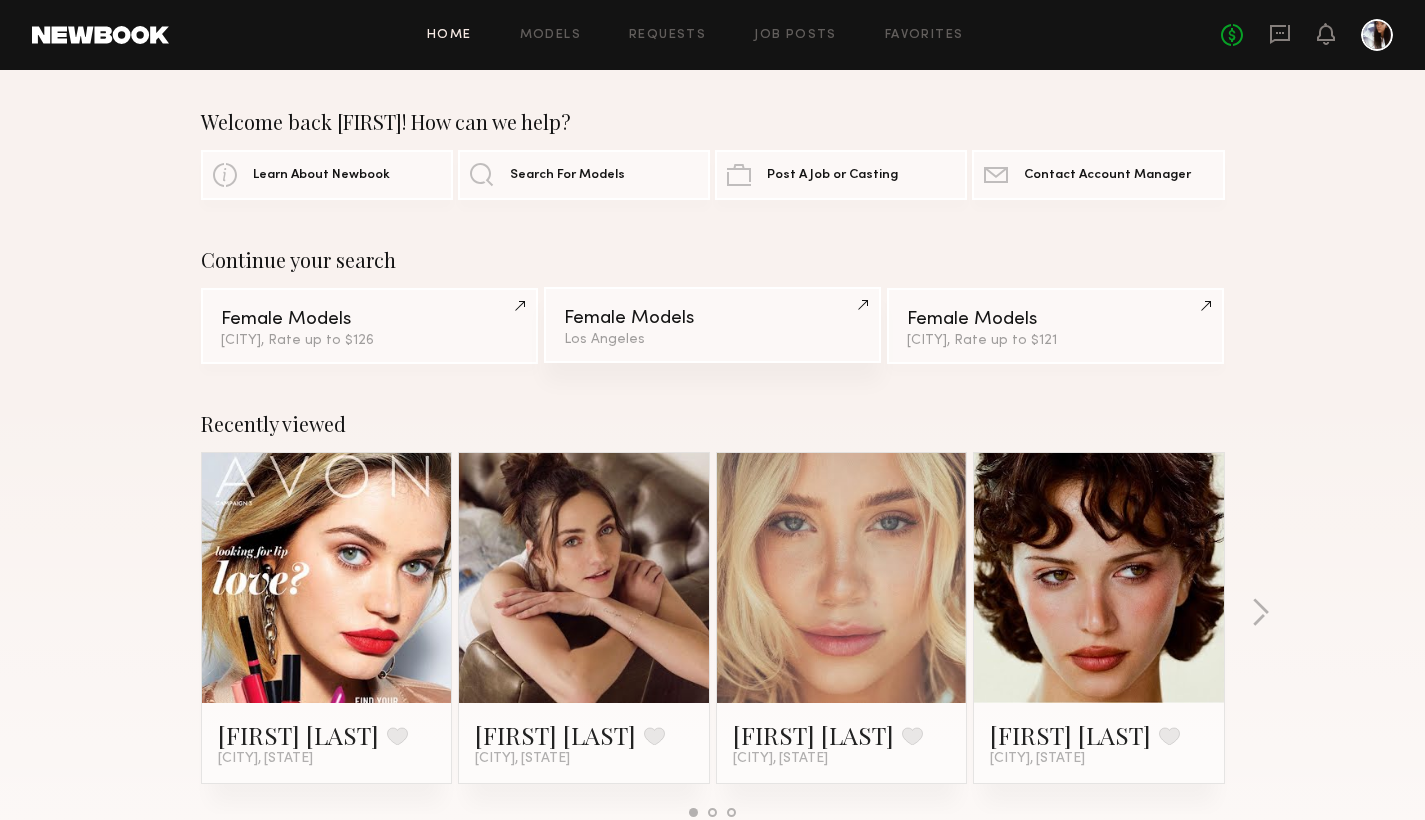 click on "Female Models [CITY]" 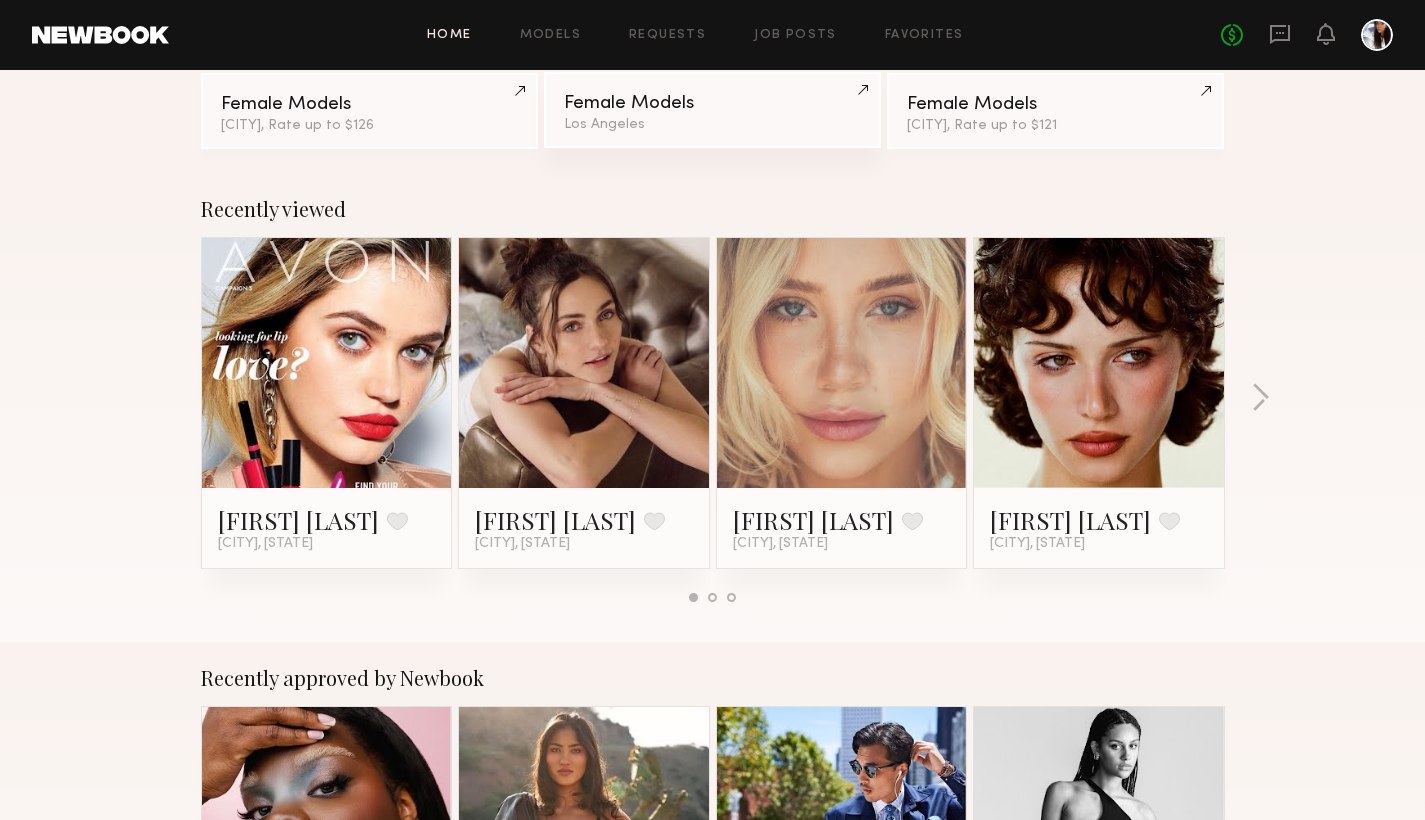 scroll, scrollTop: 38, scrollLeft: 0, axis: vertical 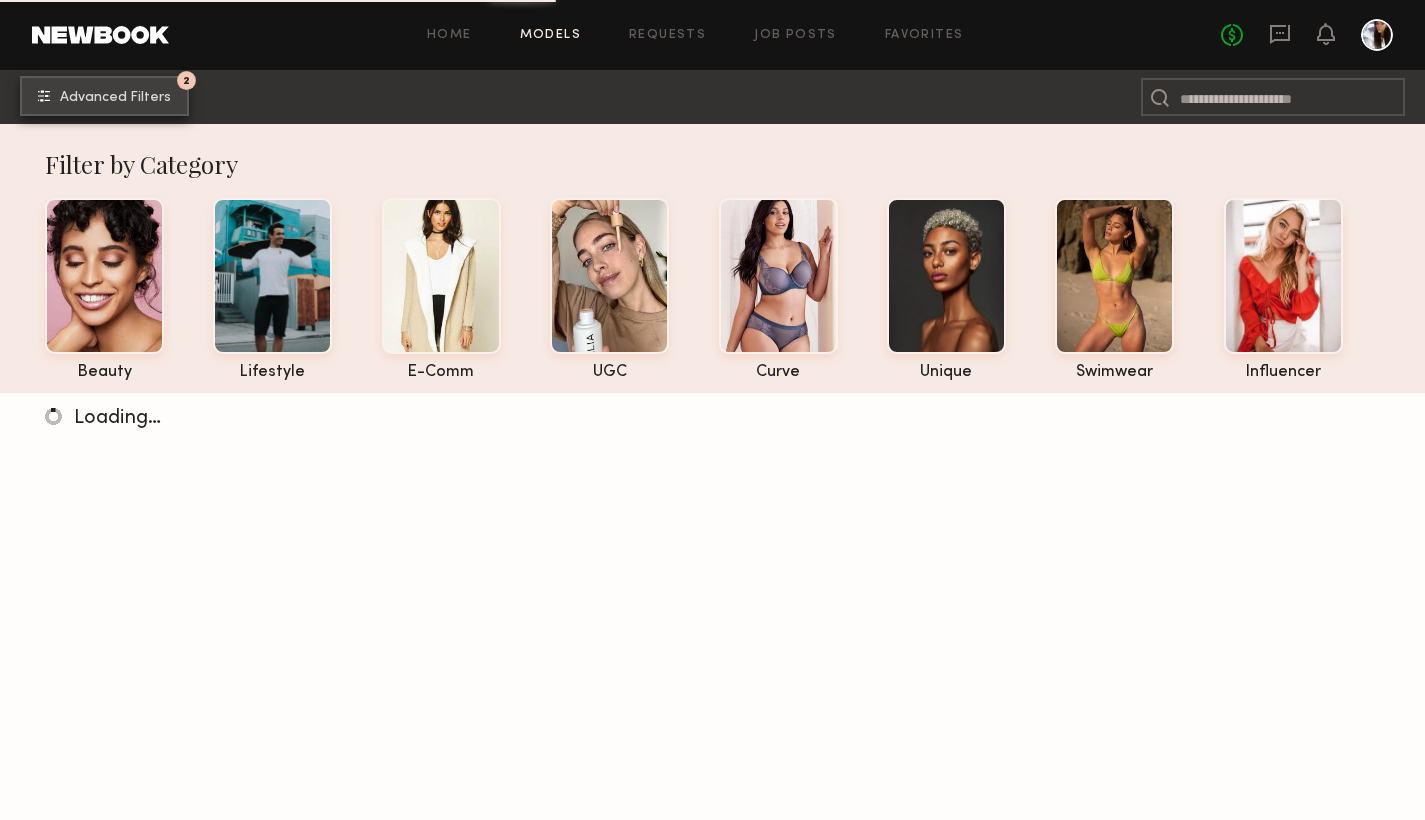 click on "2 Advanced Filters" 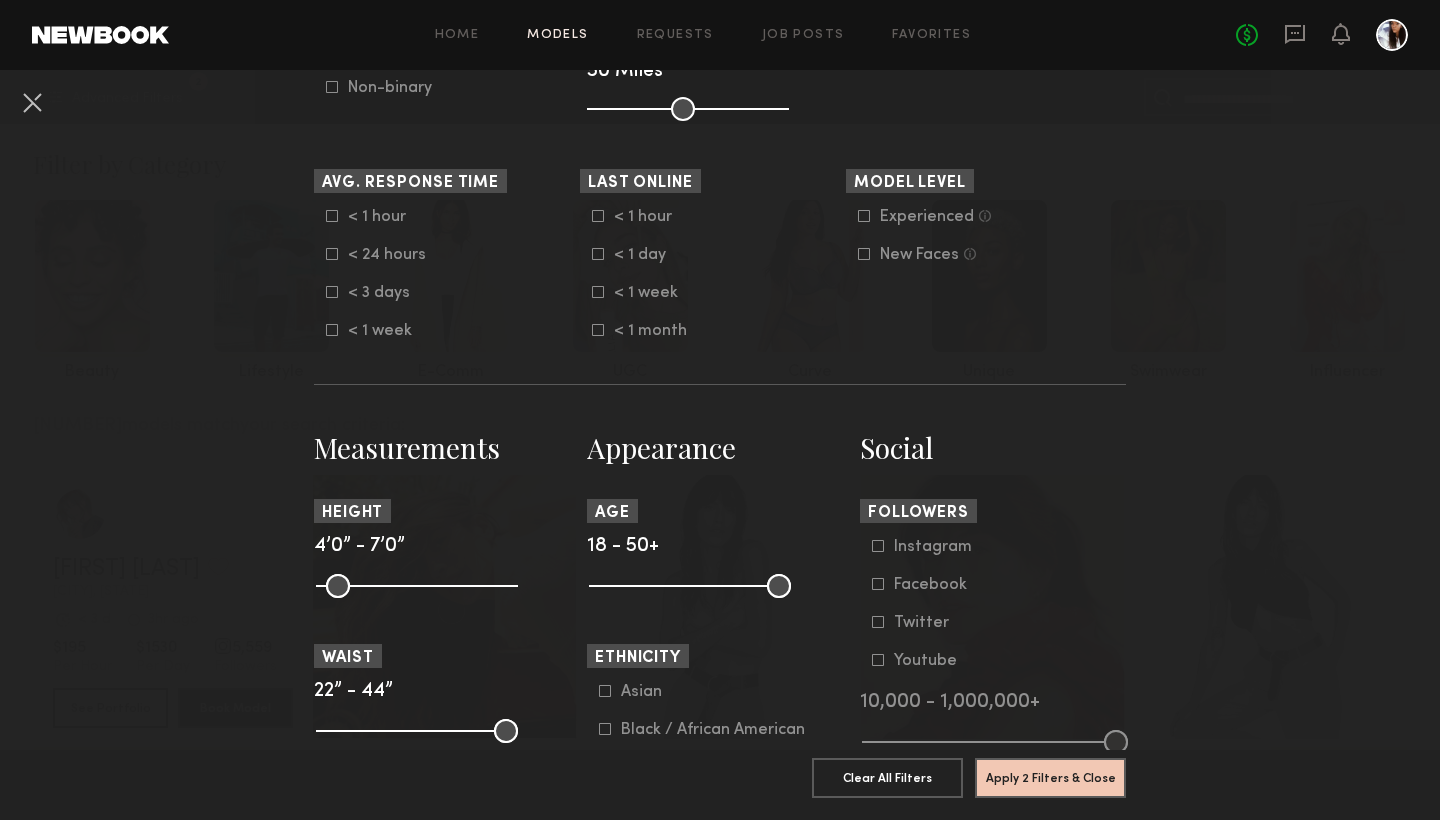scroll, scrollTop: 637, scrollLeft: 0, axis: vertical 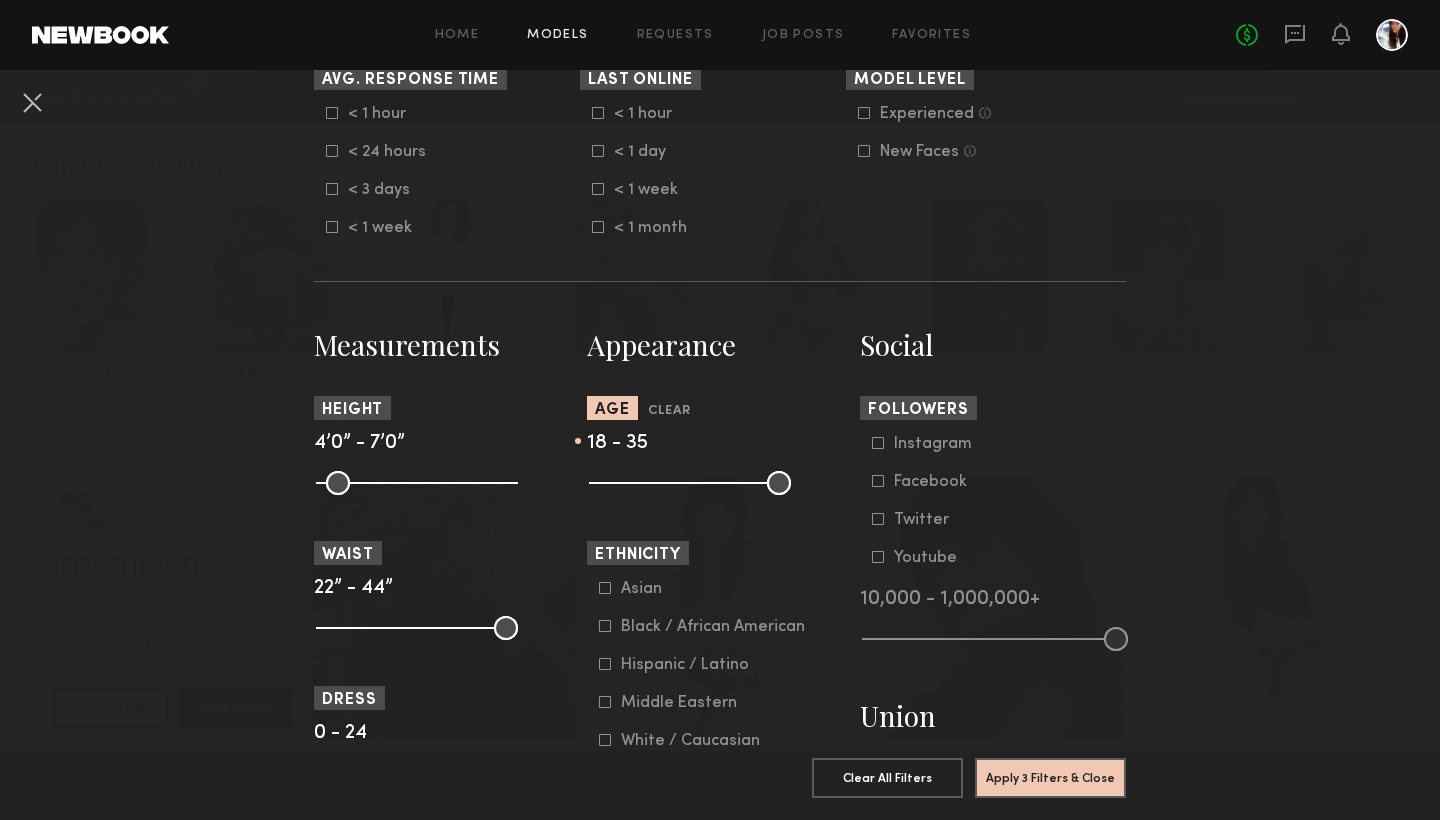 drag, startPoint x: 772, startPoint y: 480, endPoint x: 687, endPoint y: 480, distance: 85 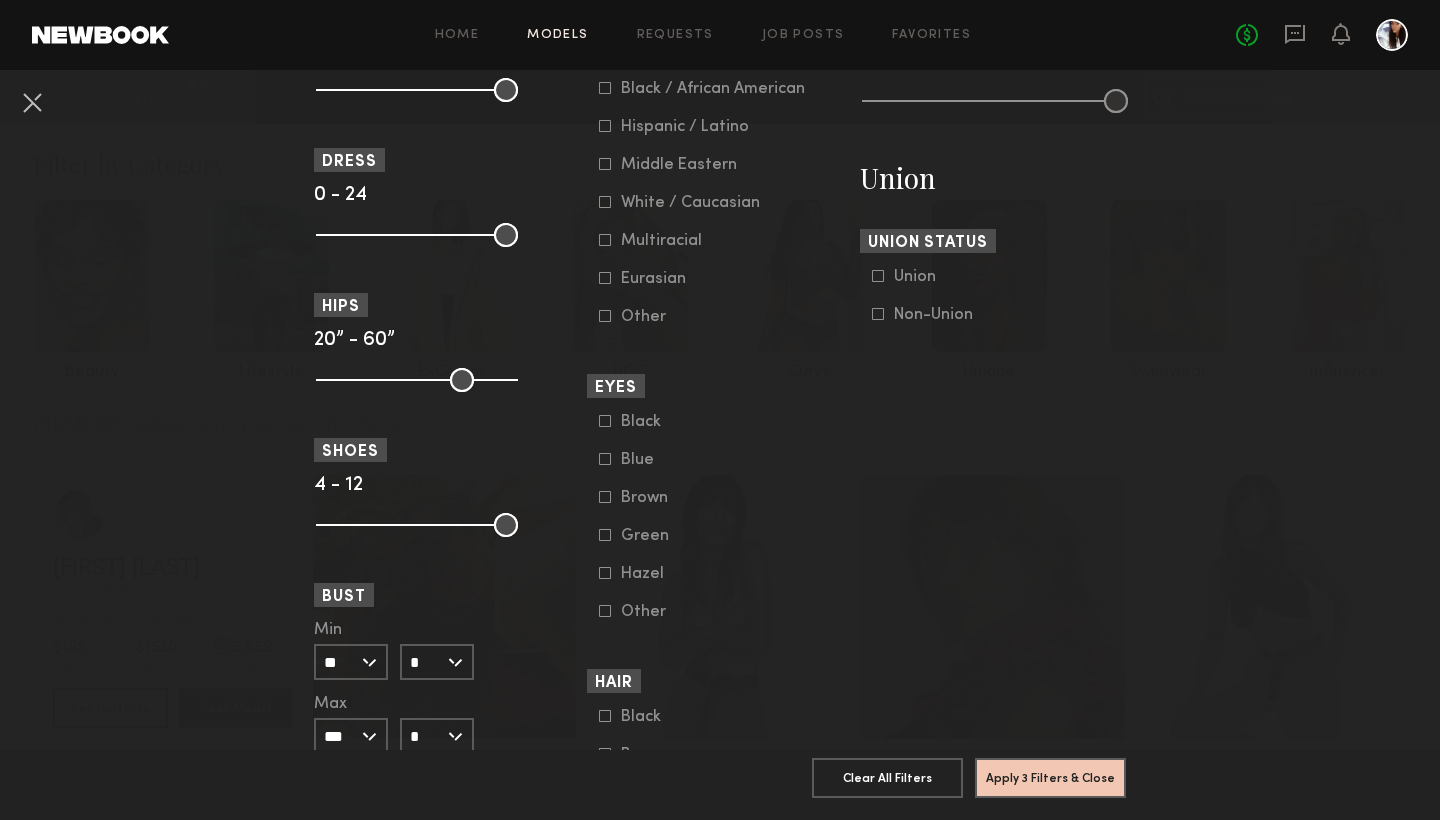 scroll, scrollTop: 1370, scrollLeft: 0, axis: vertical 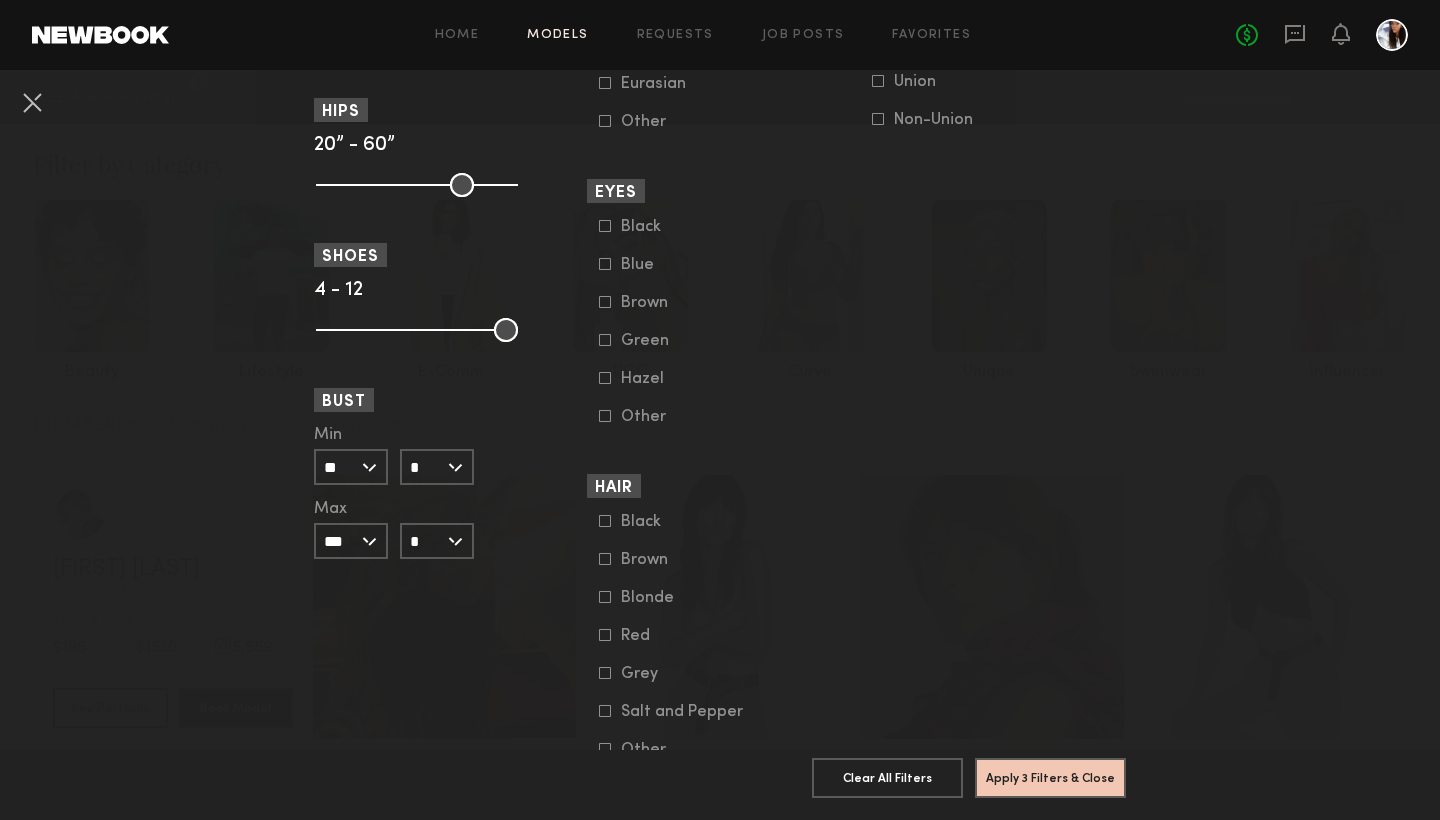 click 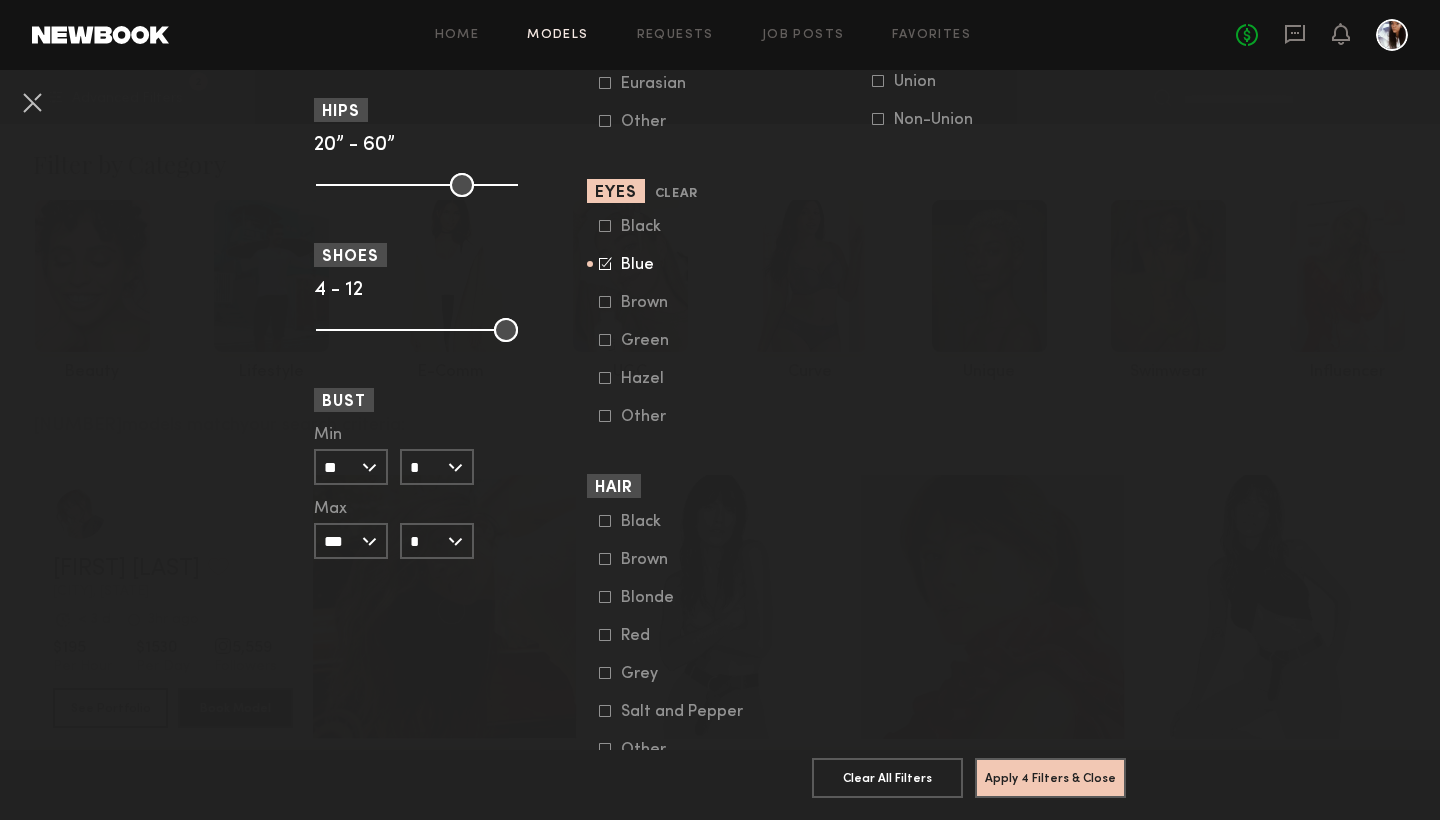 click 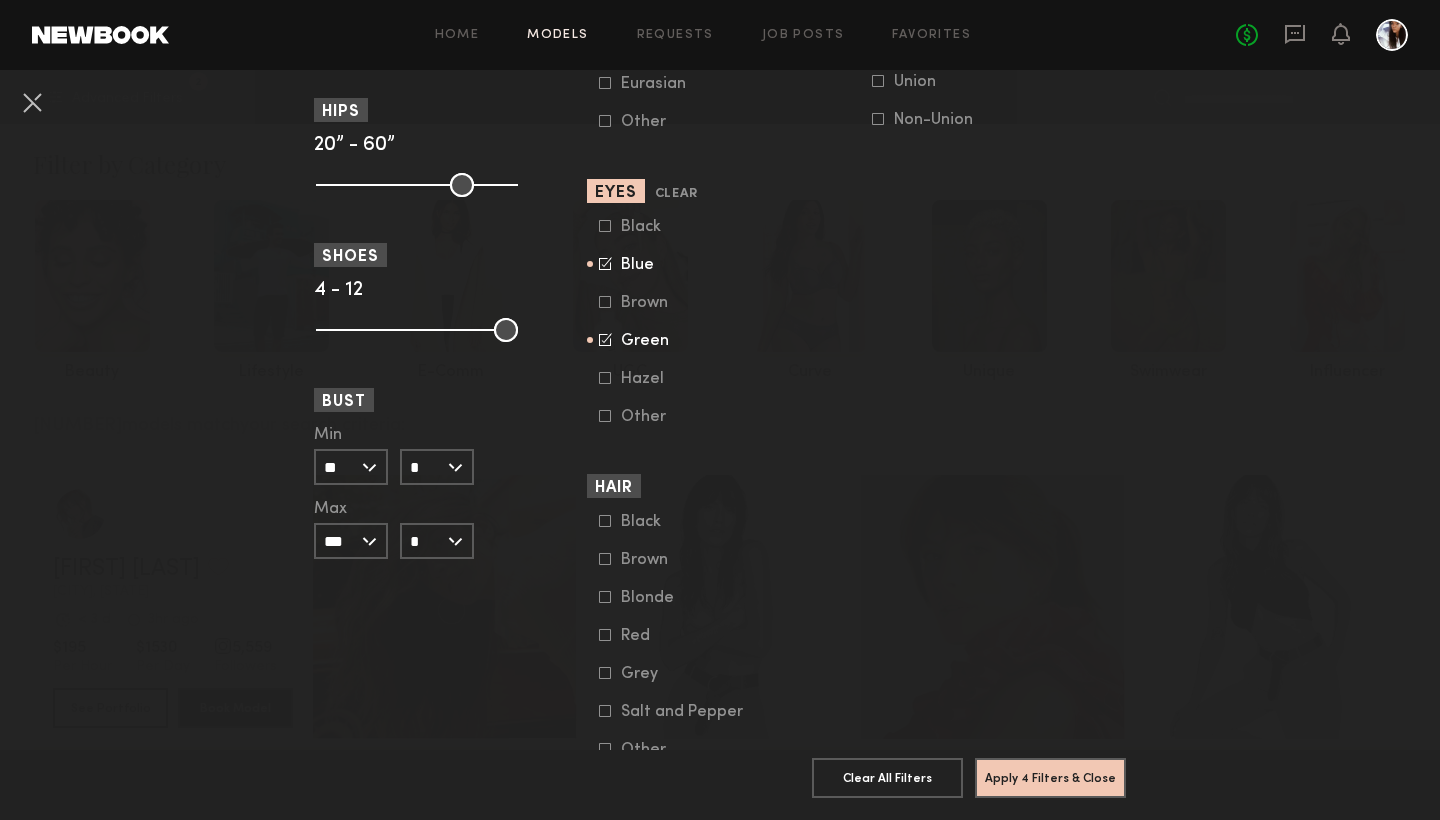 click 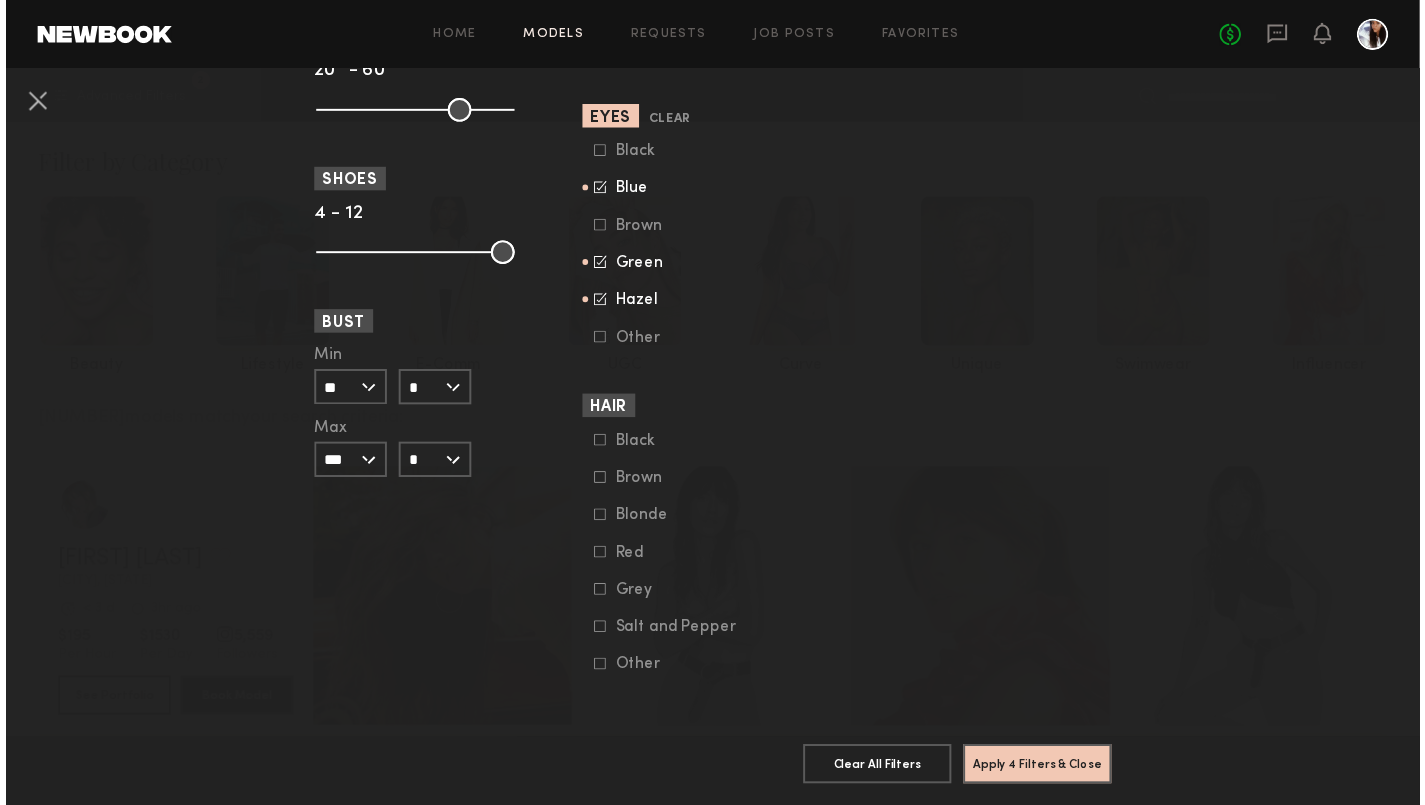 scroll, scrollTop: 1458, scrollLeft: 0, axis: vertical 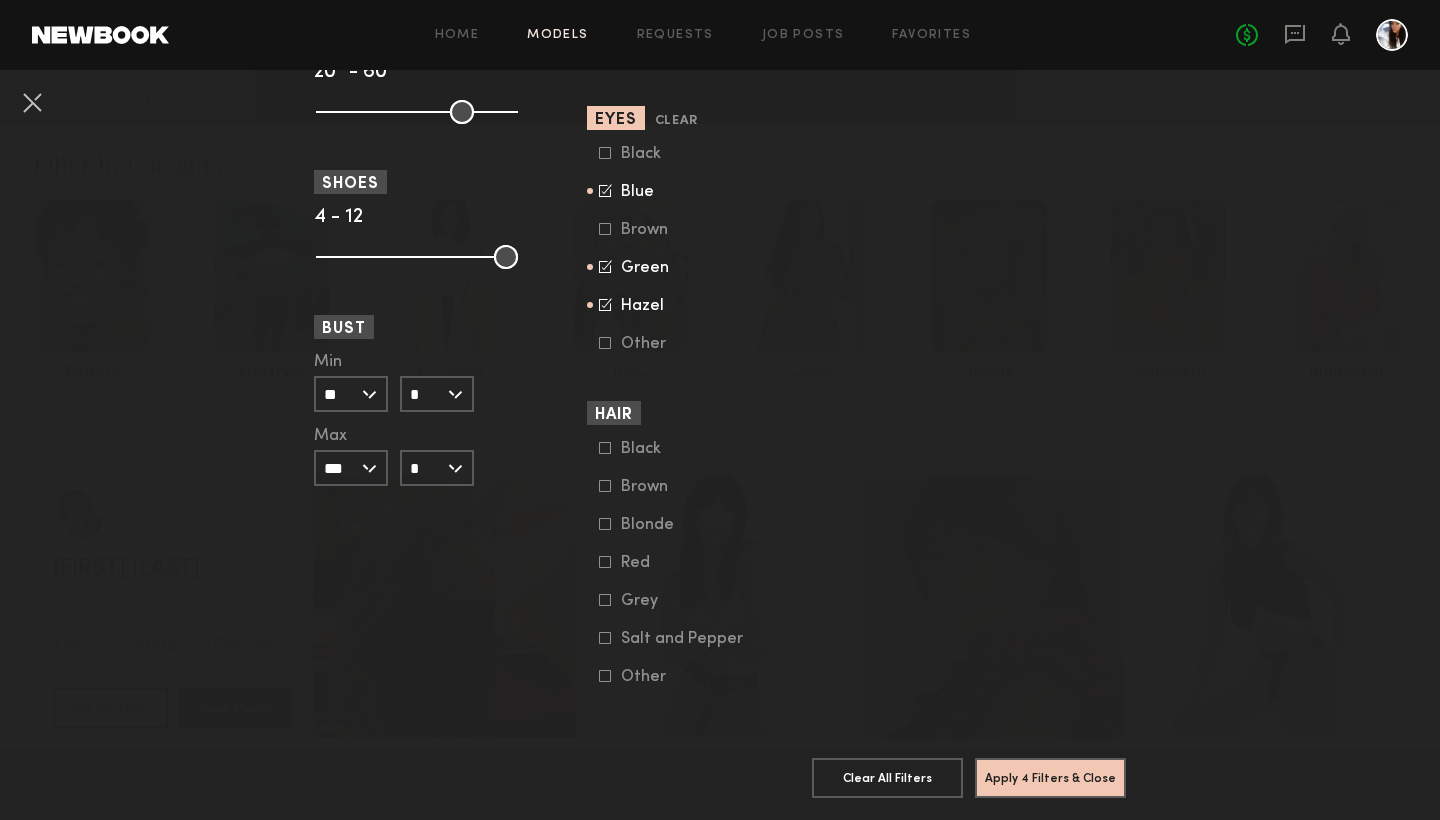 click 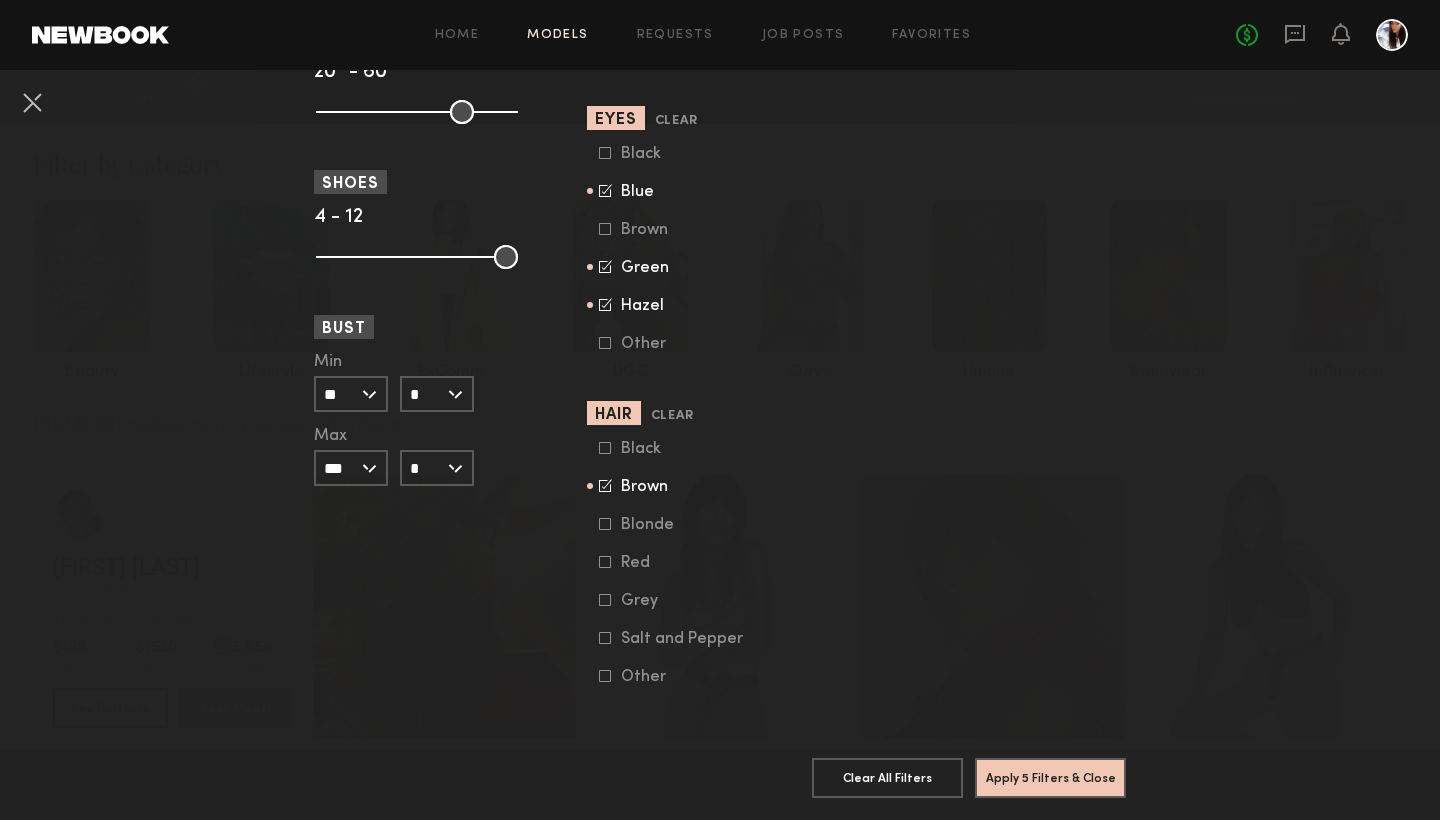 click on "Black   Brown   Blonde   Red   Grey   Salt and Pepper   Other" 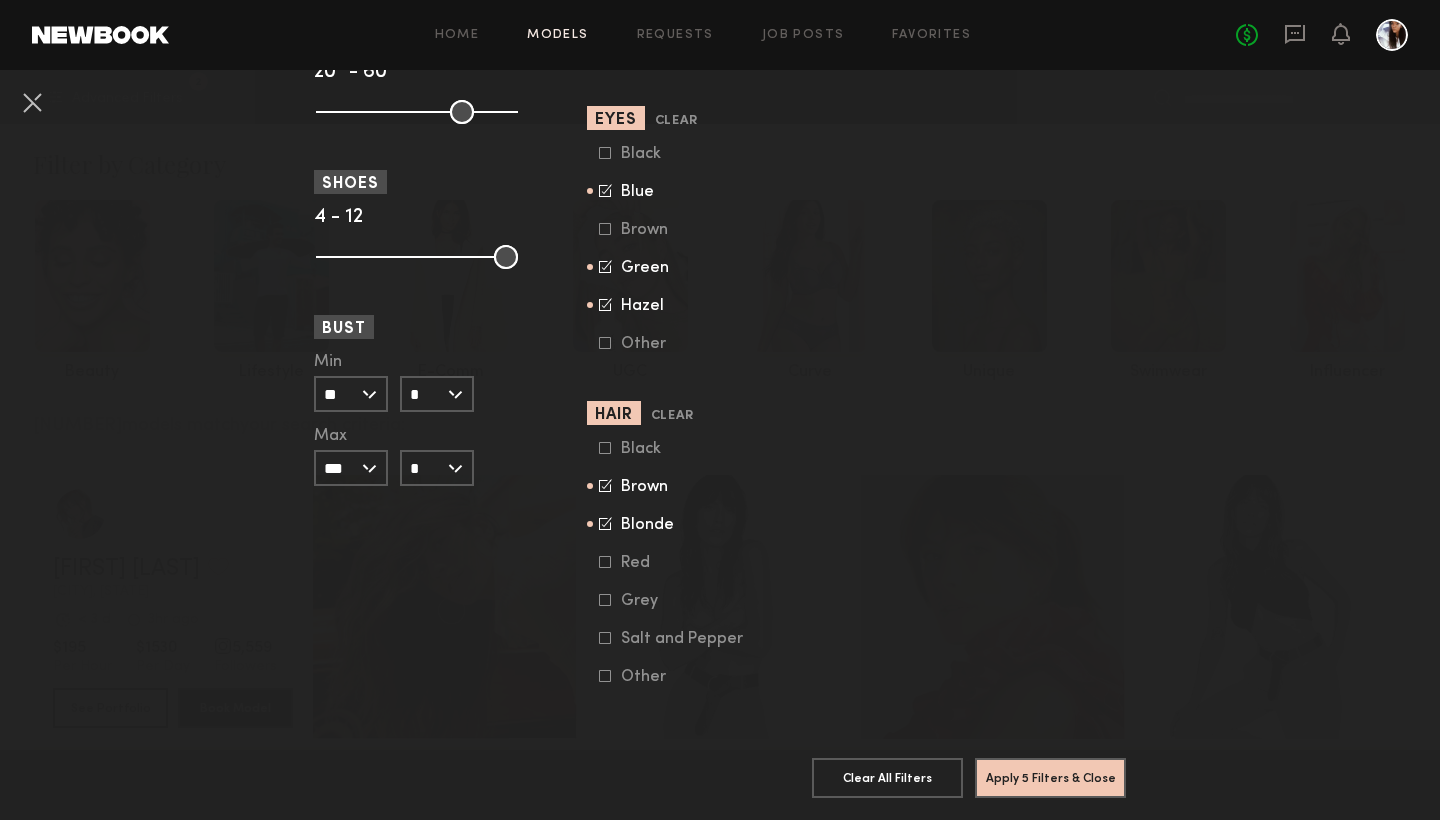 click 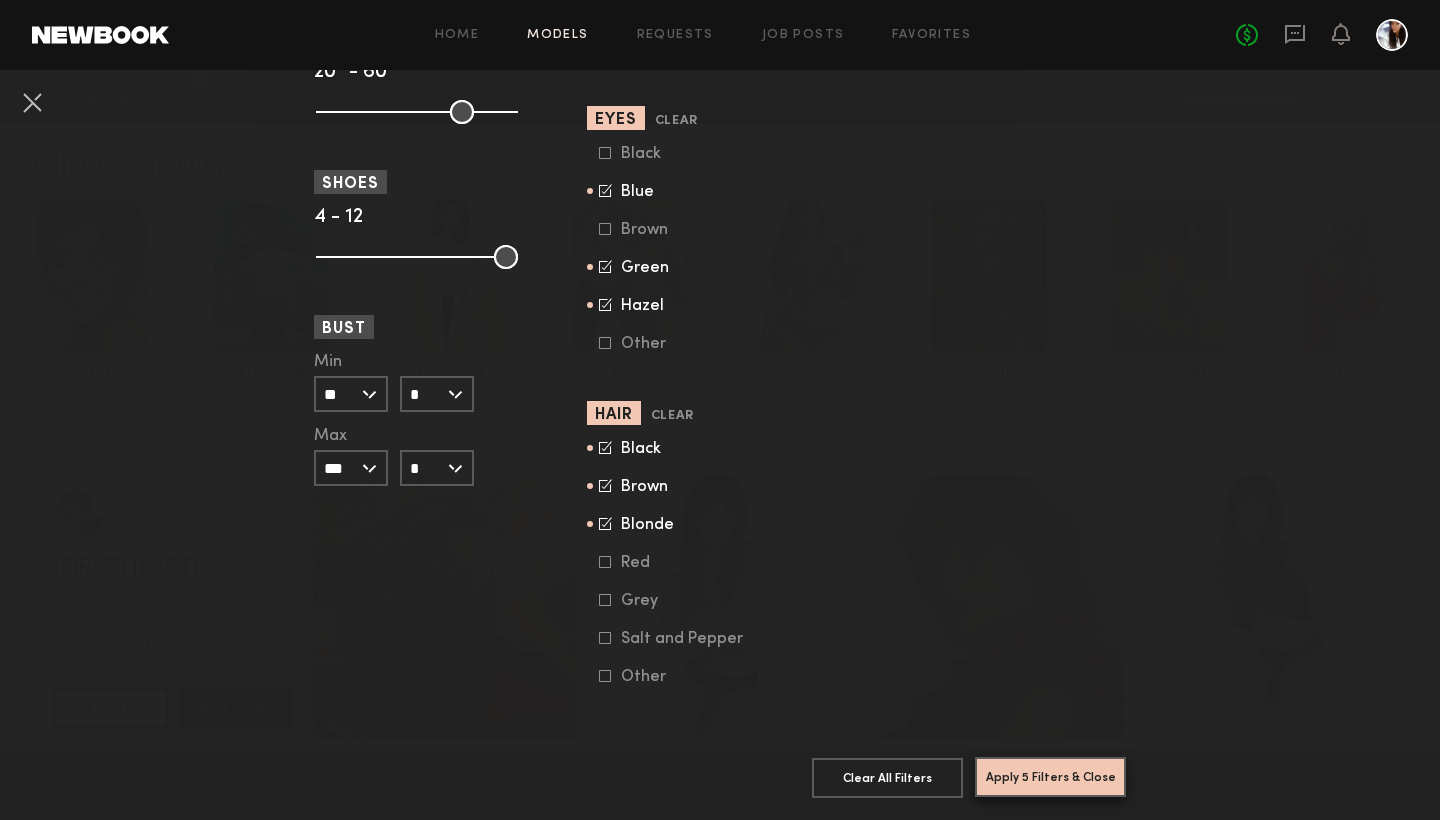 click on "Apply 5 Filters & Close" 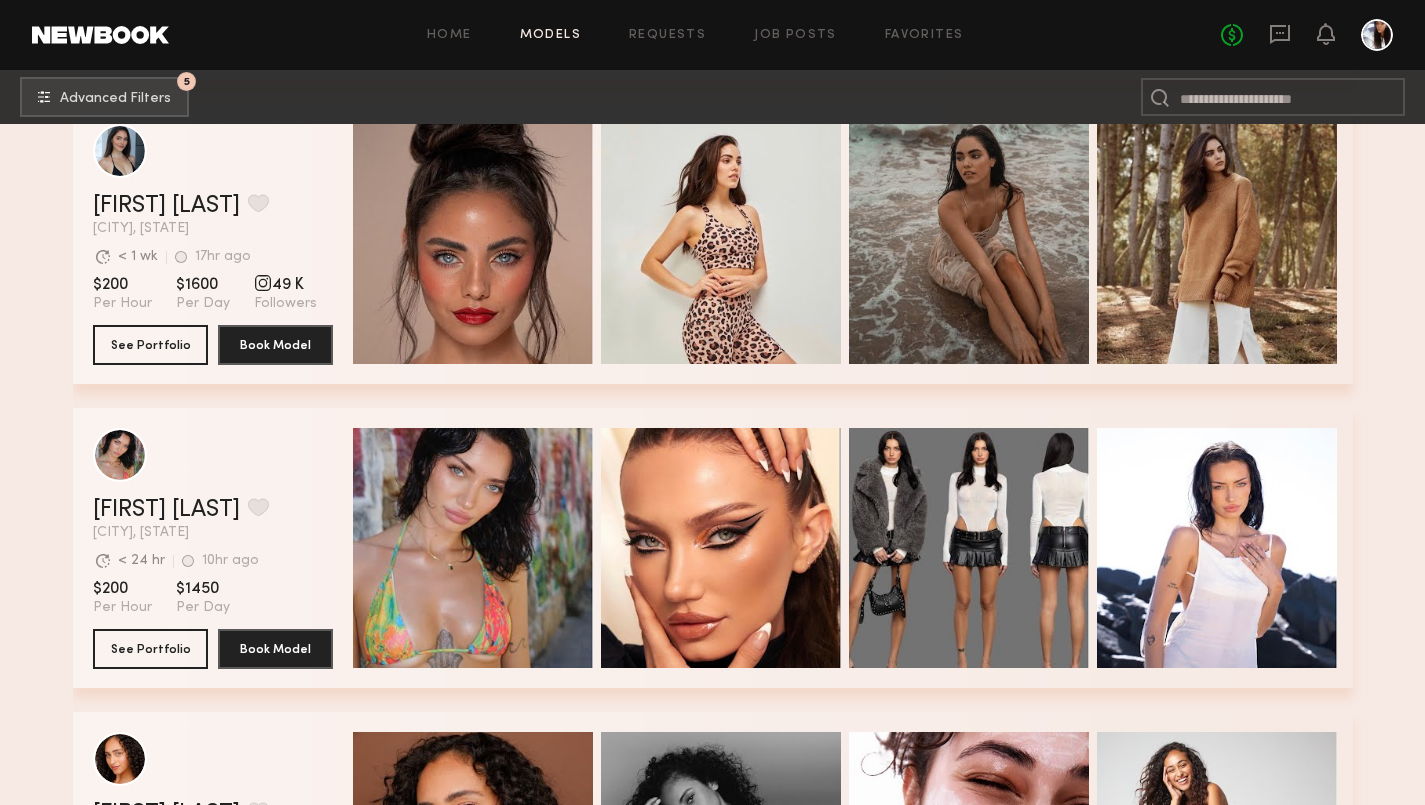 scroll, scrollTop: 1397, scrollLeft: 0, axis: vertical 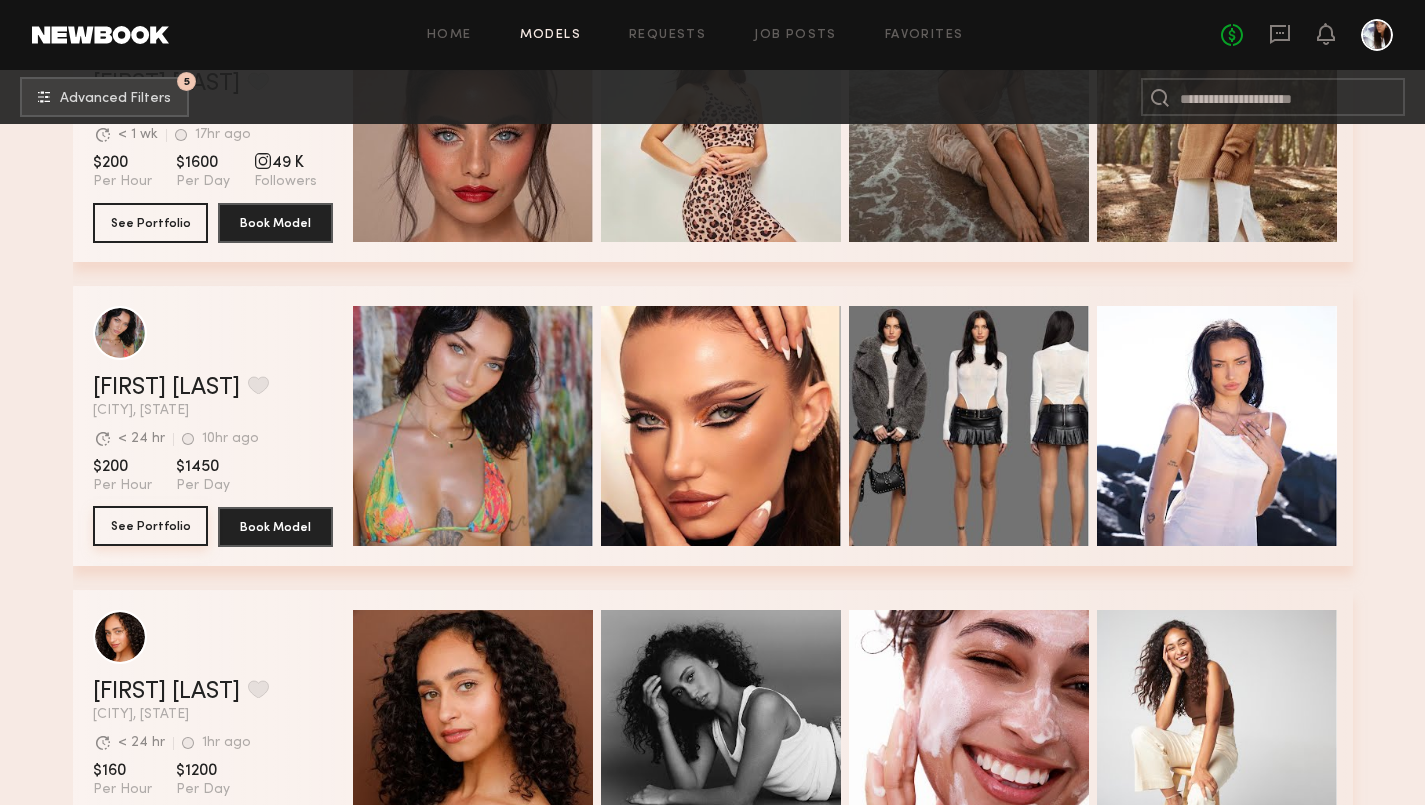 click on "See Portfolio" 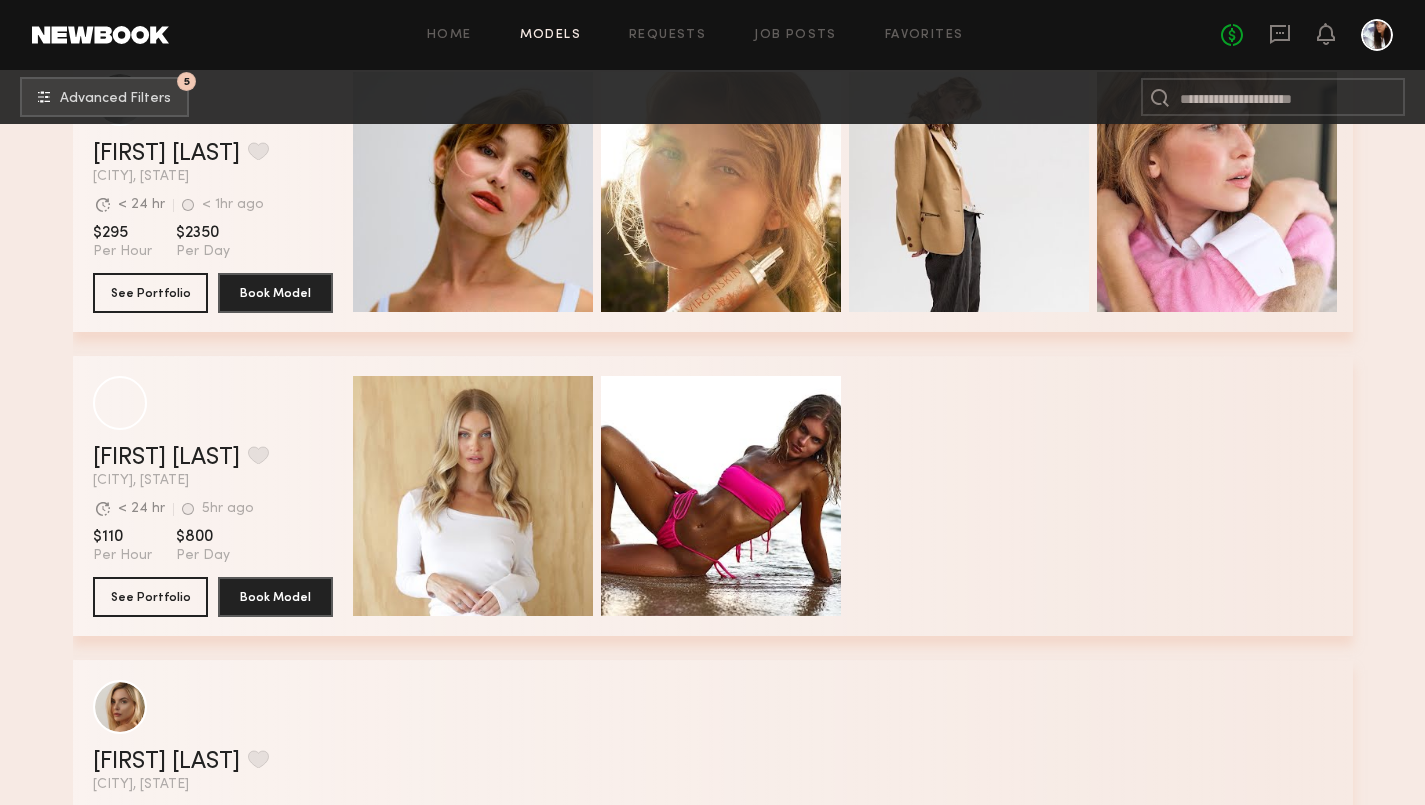 scroll, scrollTop: 4101, scrollLeft: 0, axis: vertical 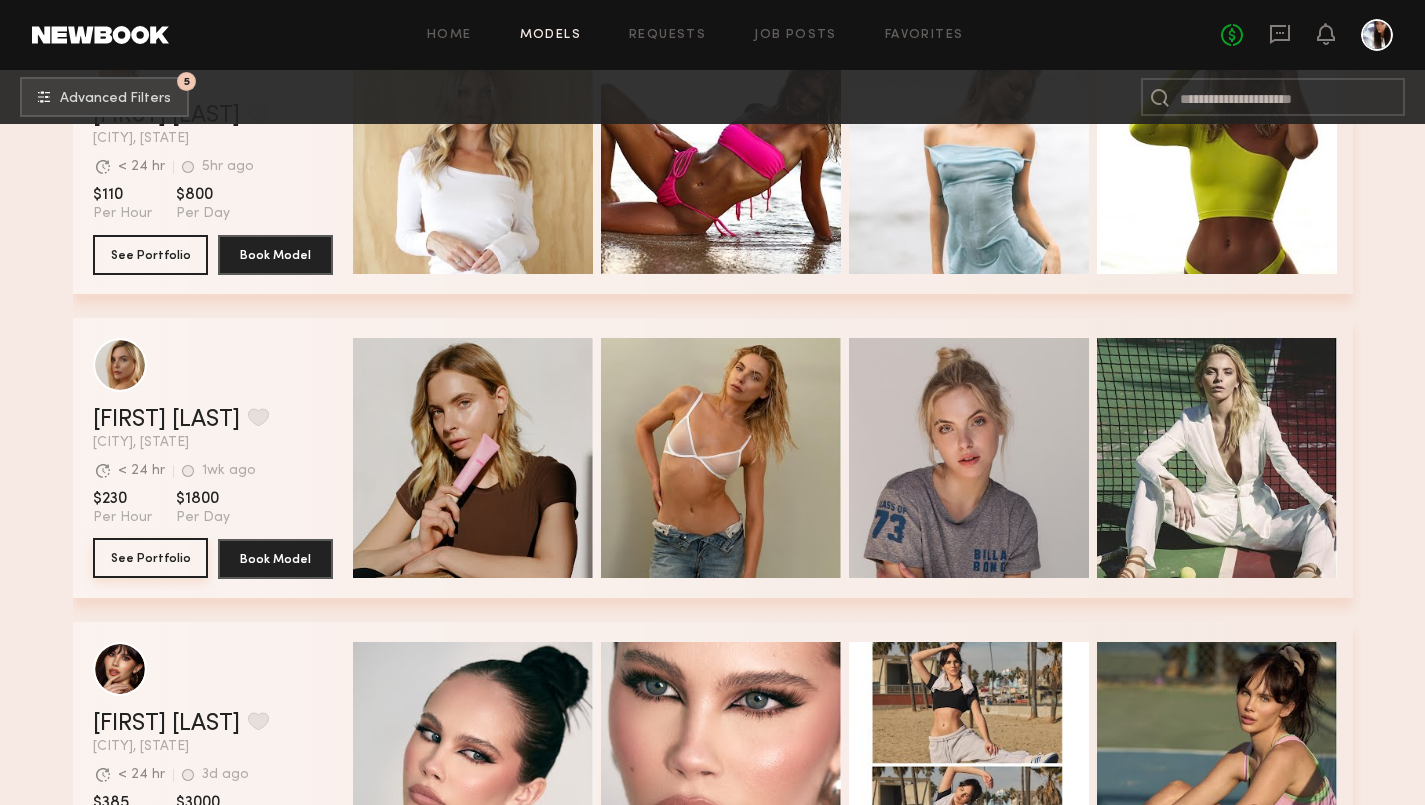 click on "See Portfolio" 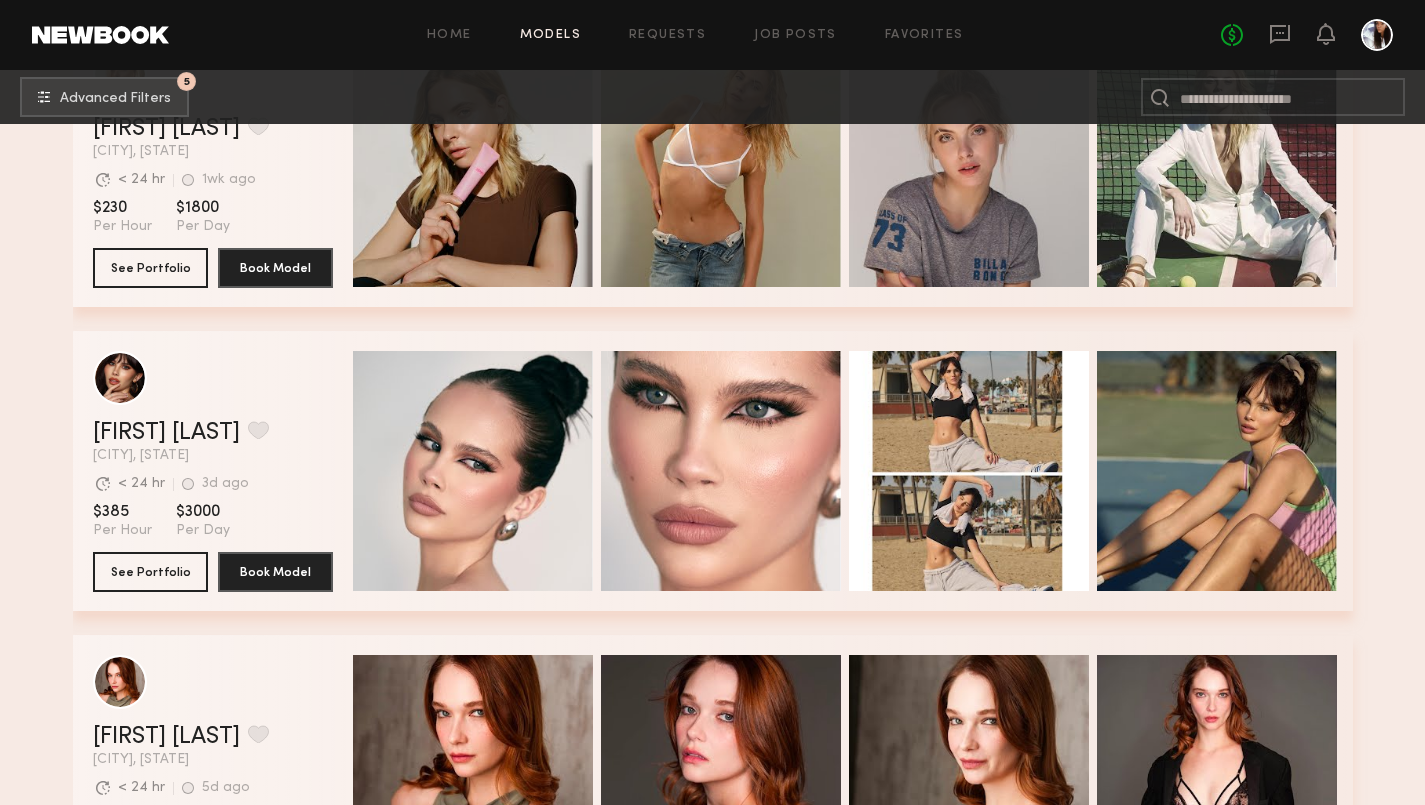 scroll, scrollTop: 4601, scrollLeft: 0, axis: vertical 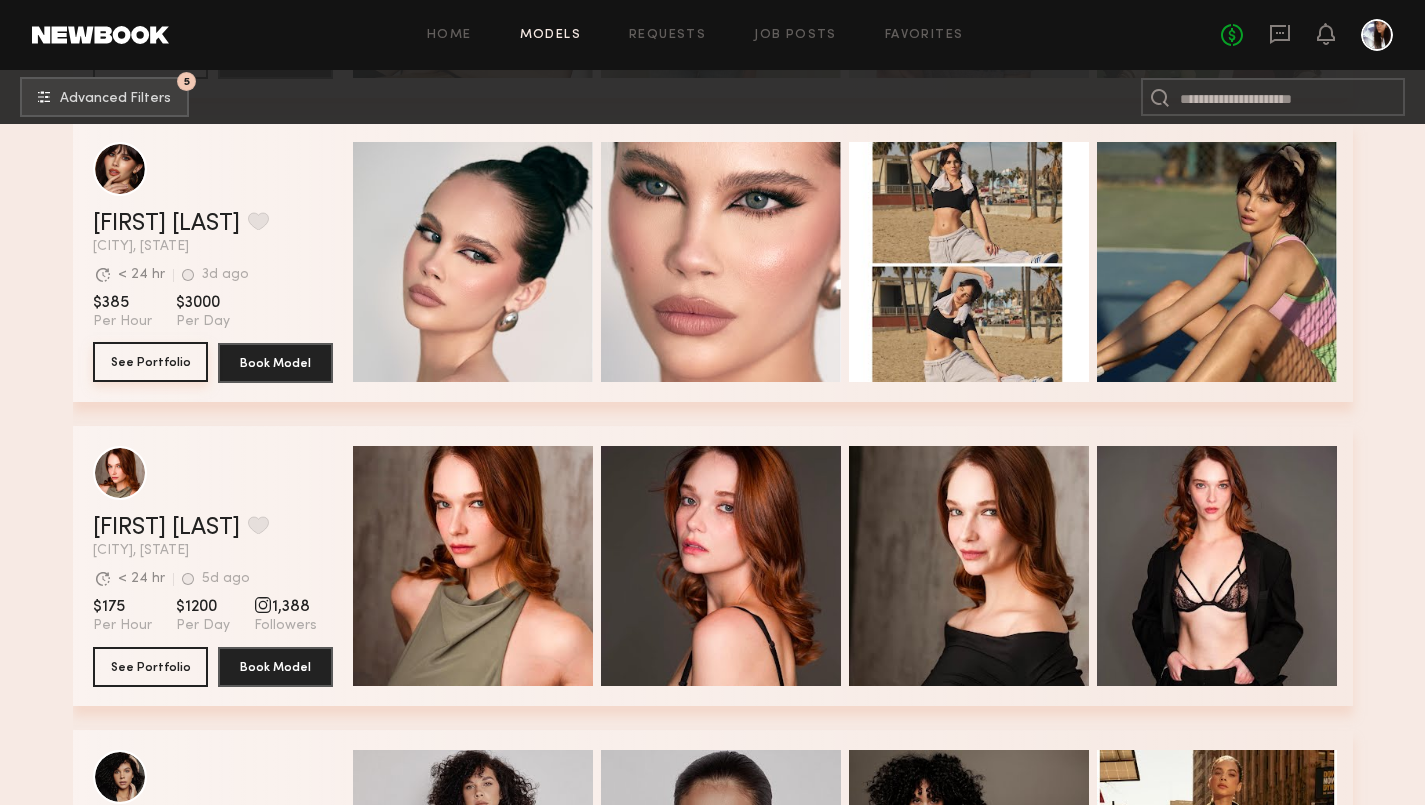 click on "See Portfolio" 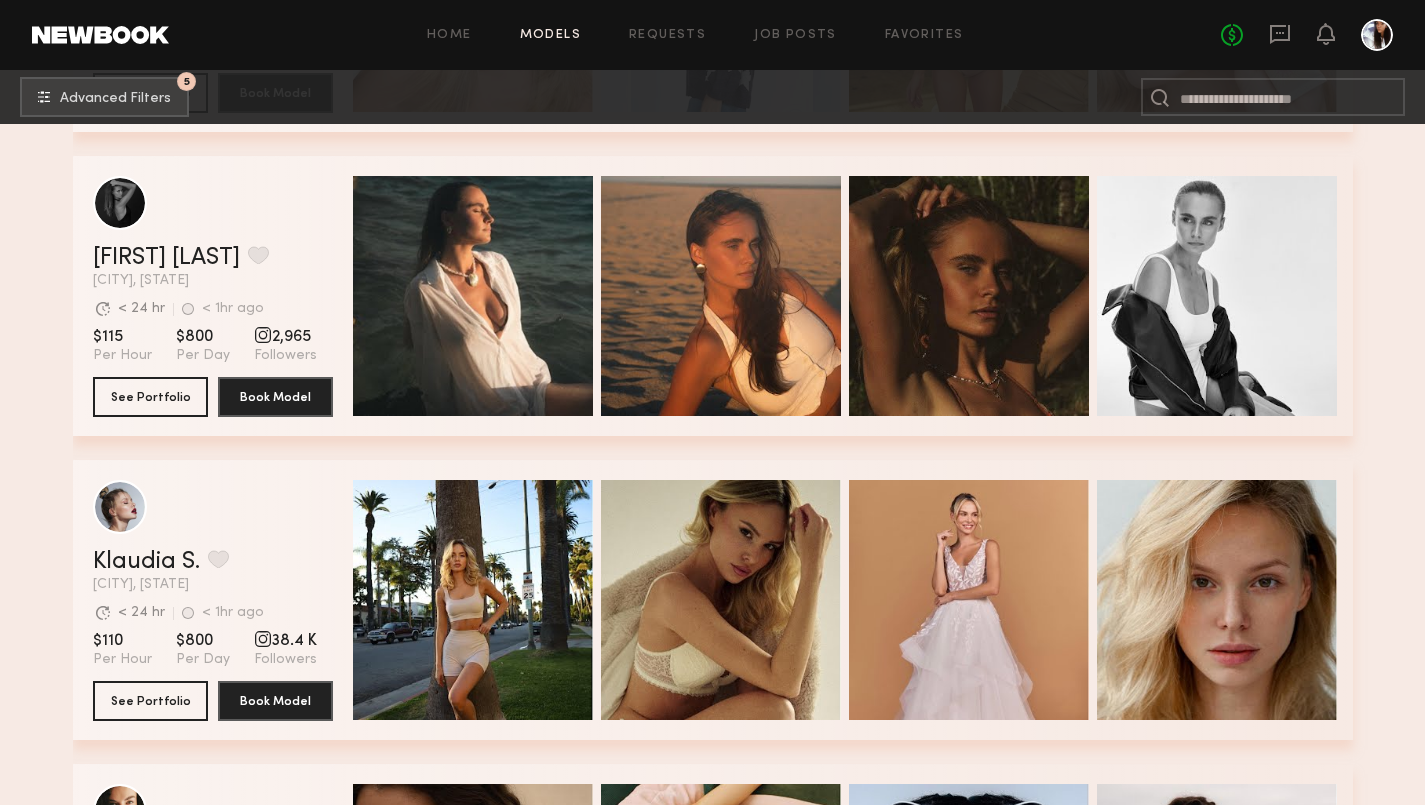 scroll, scrollTop: 8727, scrollLeft: 0, axis: vertical 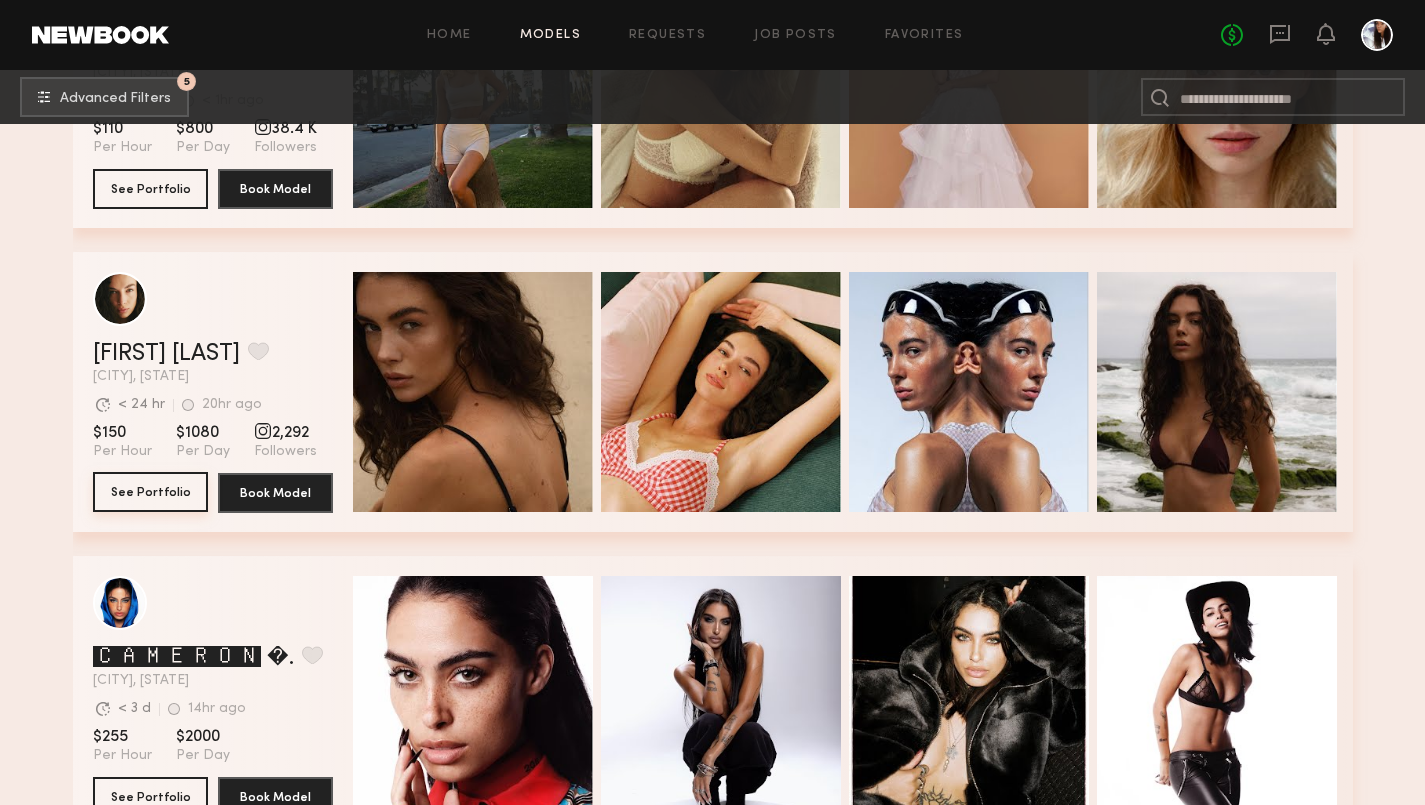 click on "See Portfolio" 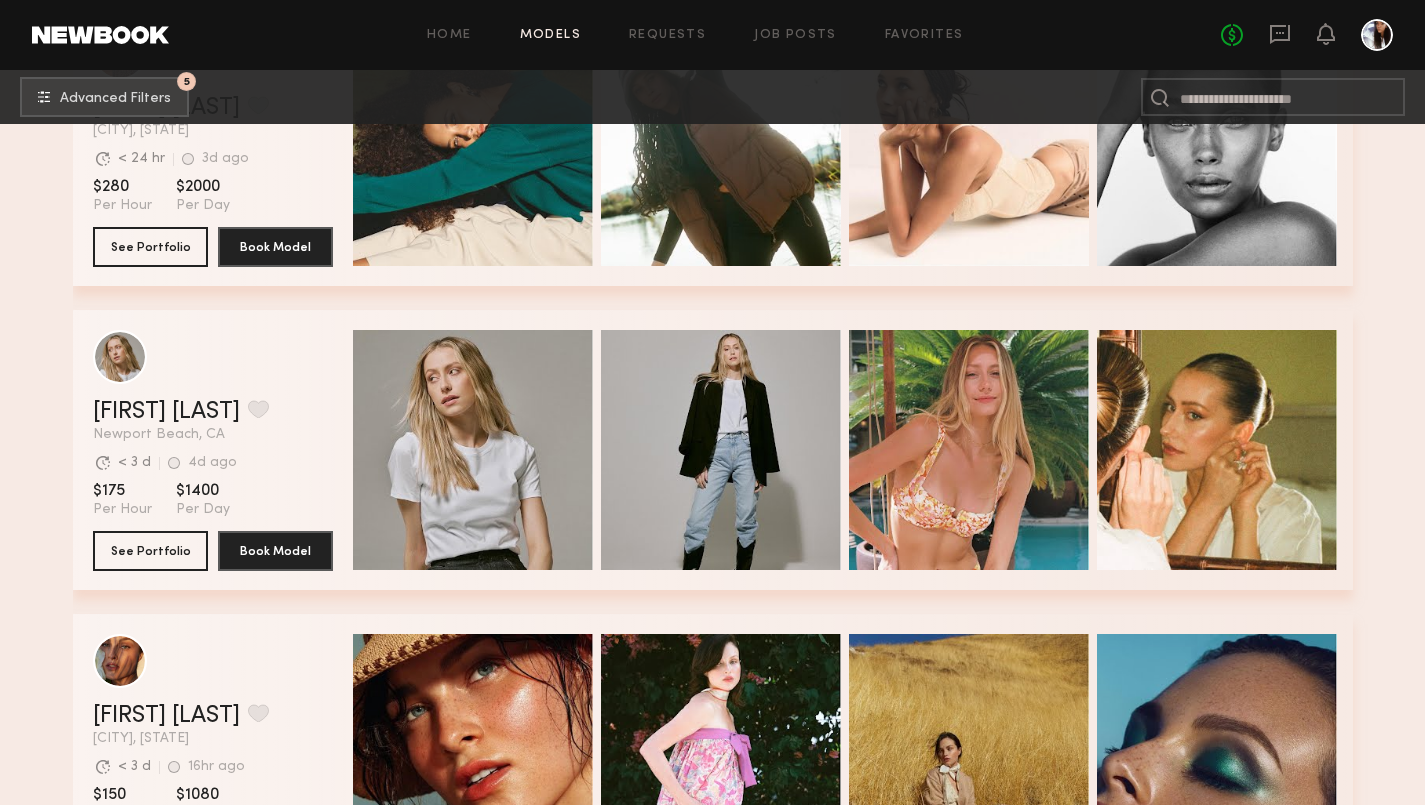 scroll, scrollTop: 16875, scrollLeft: 0, axis: vertical 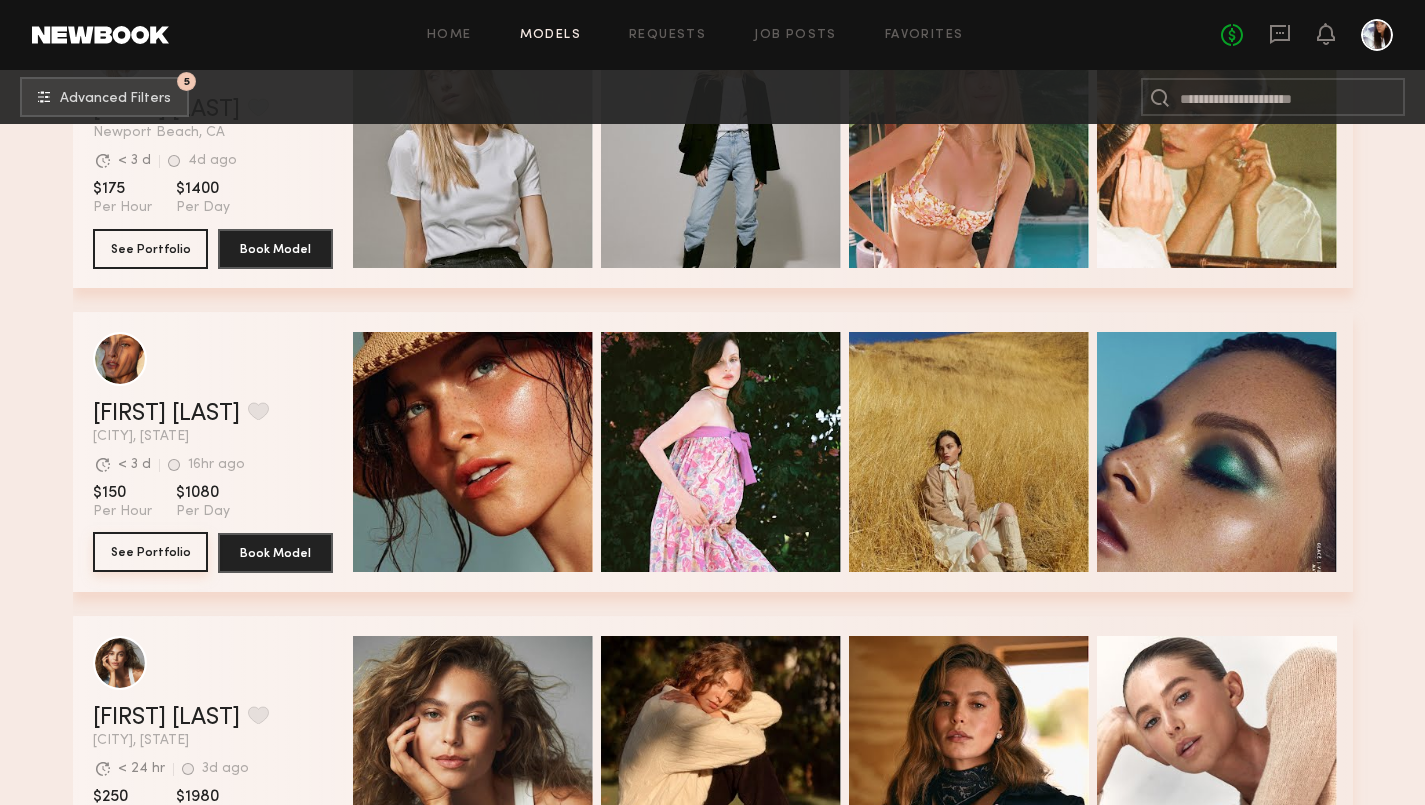 click on "See Portfolio" 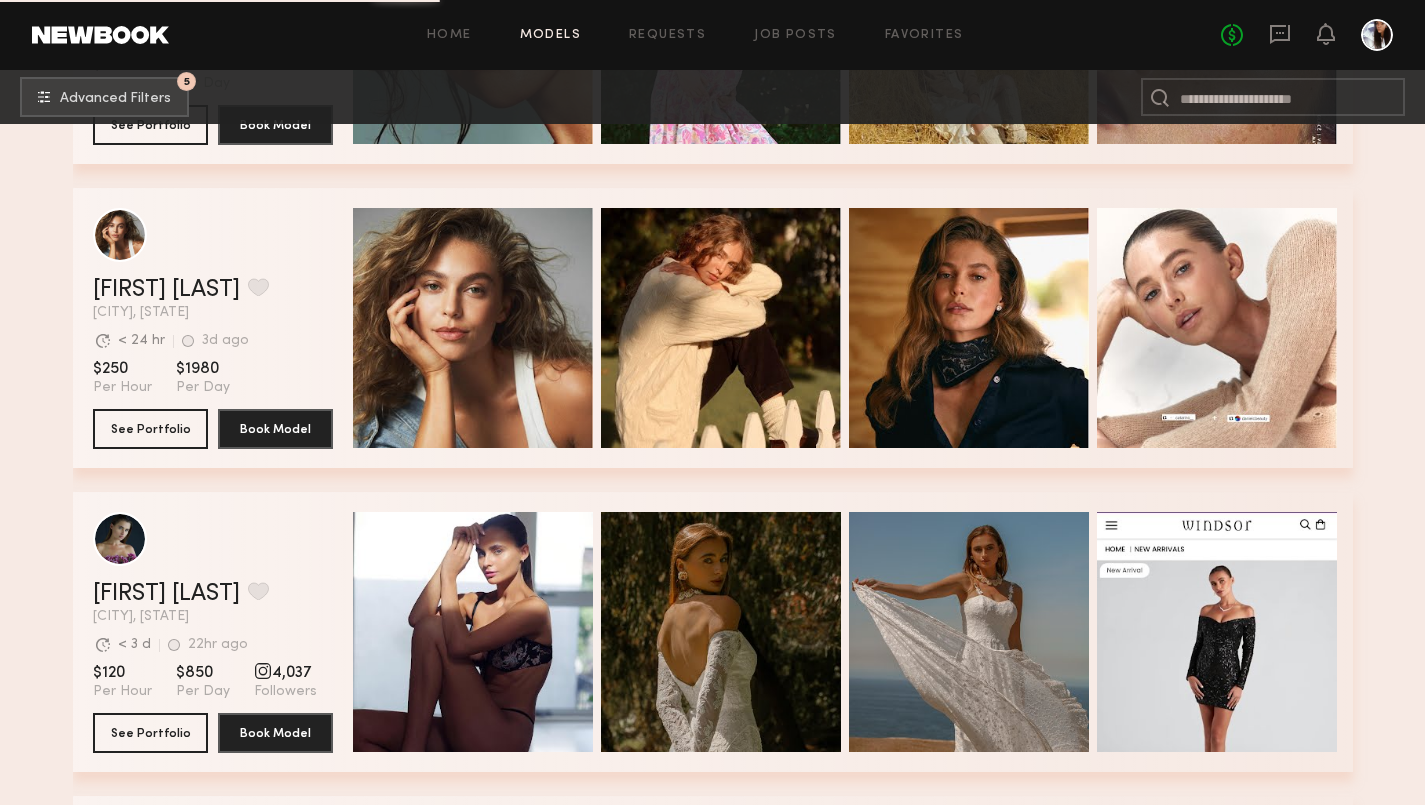 scroll, scrollTop: 17605, scrollLeft: 0, axis: vertical 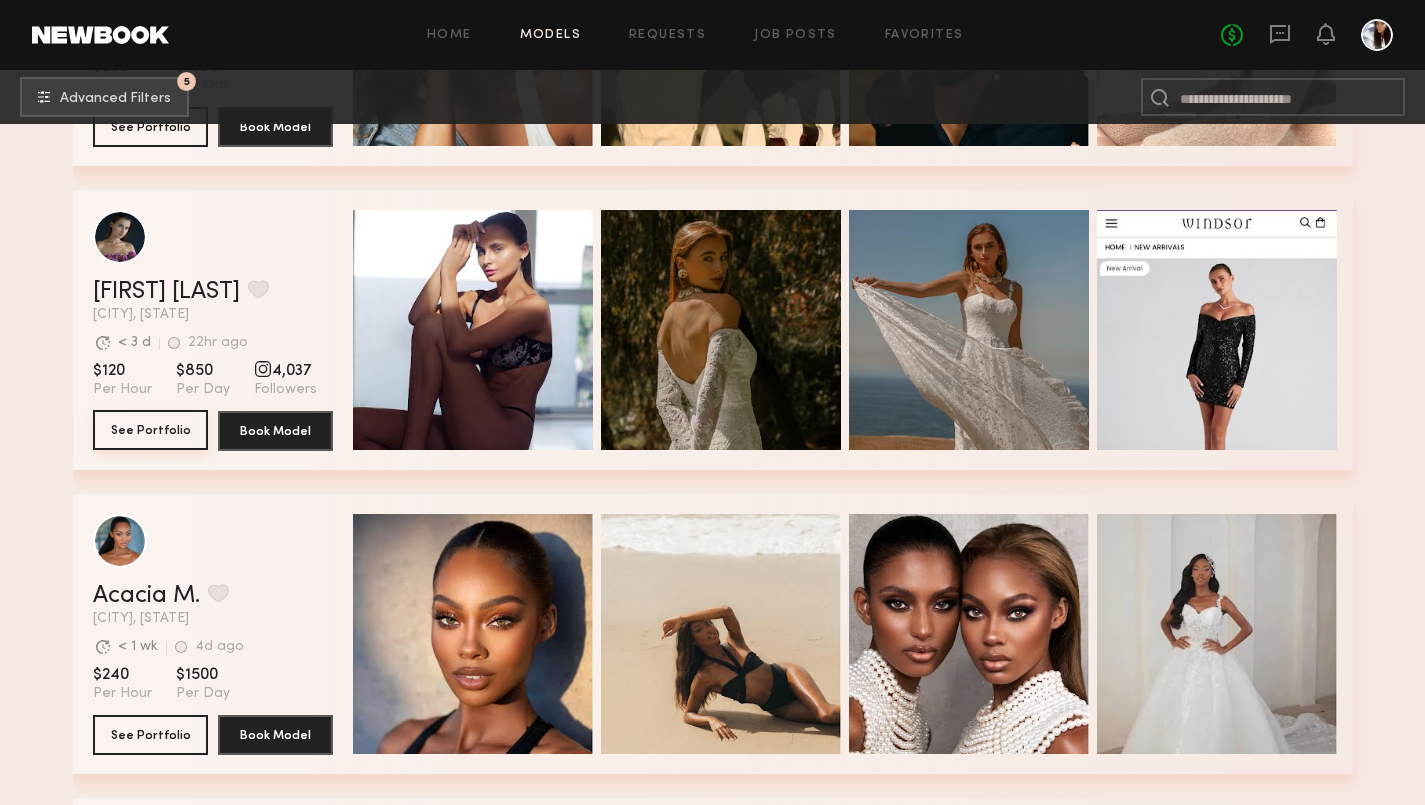 click on "See Portfolio" 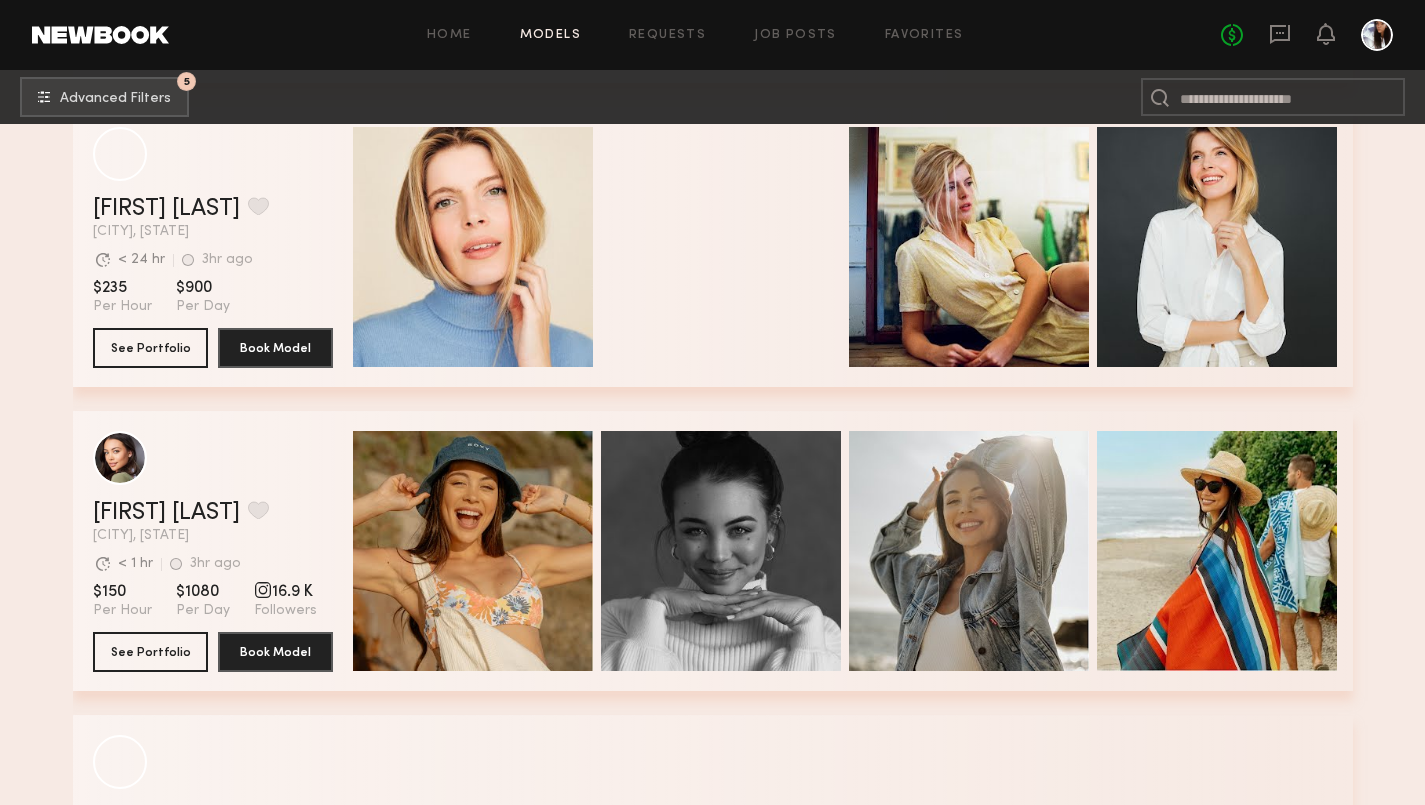 scroll, scrollTop: 30516, scrollLeft: 0, axis: vertical 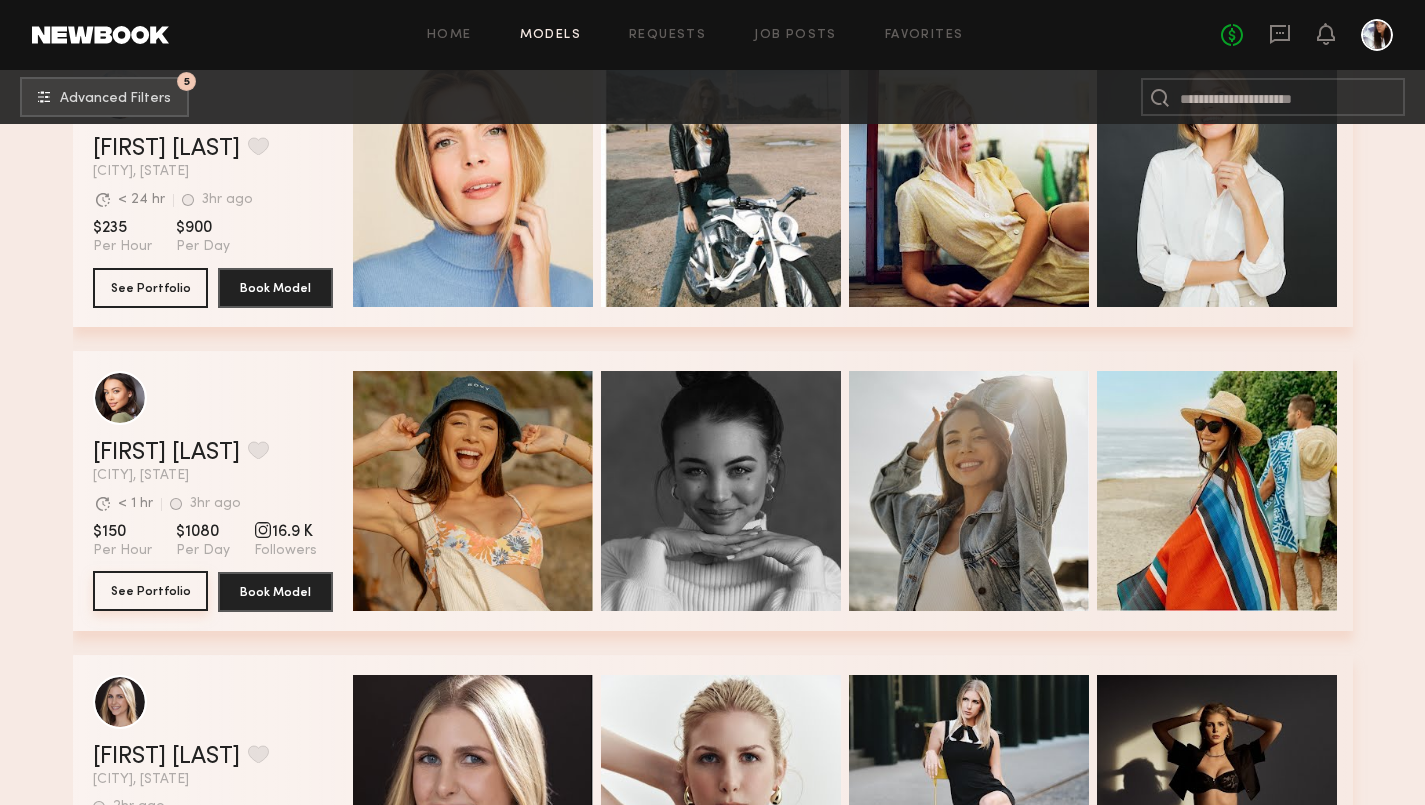 click on "See Portfolio" 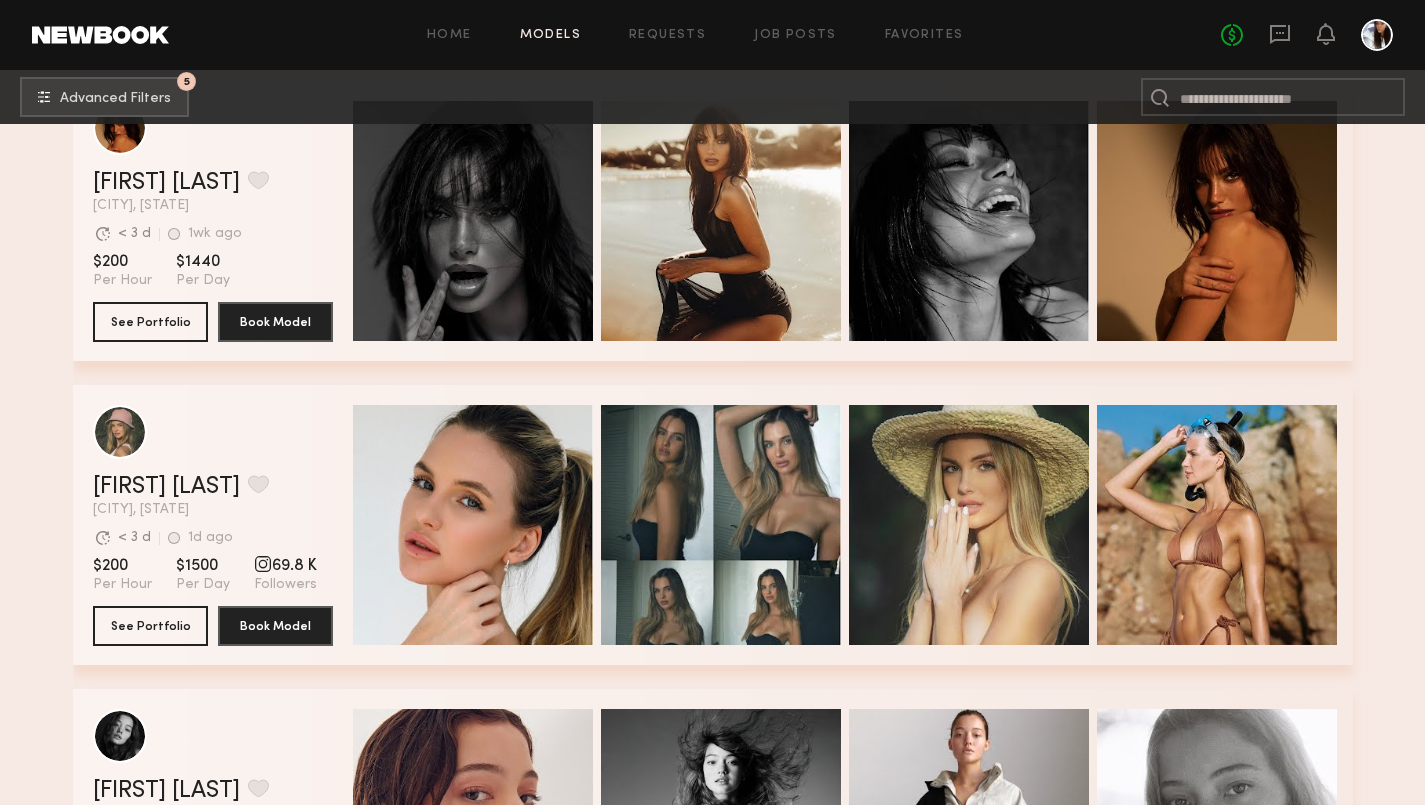 scroll, scrollTop: 55882, scrollLeft: 0, axis: vertical 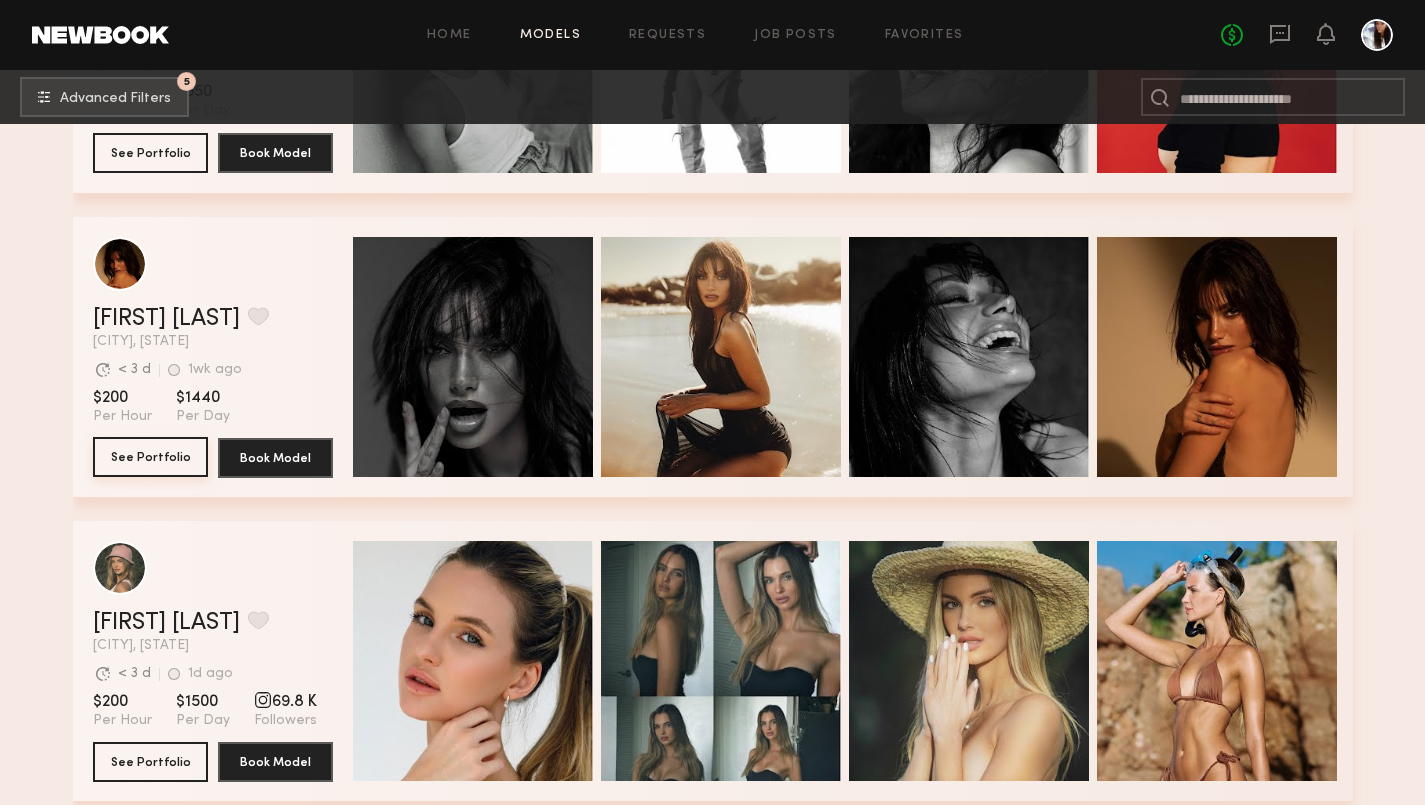 click on "See Portfolio" 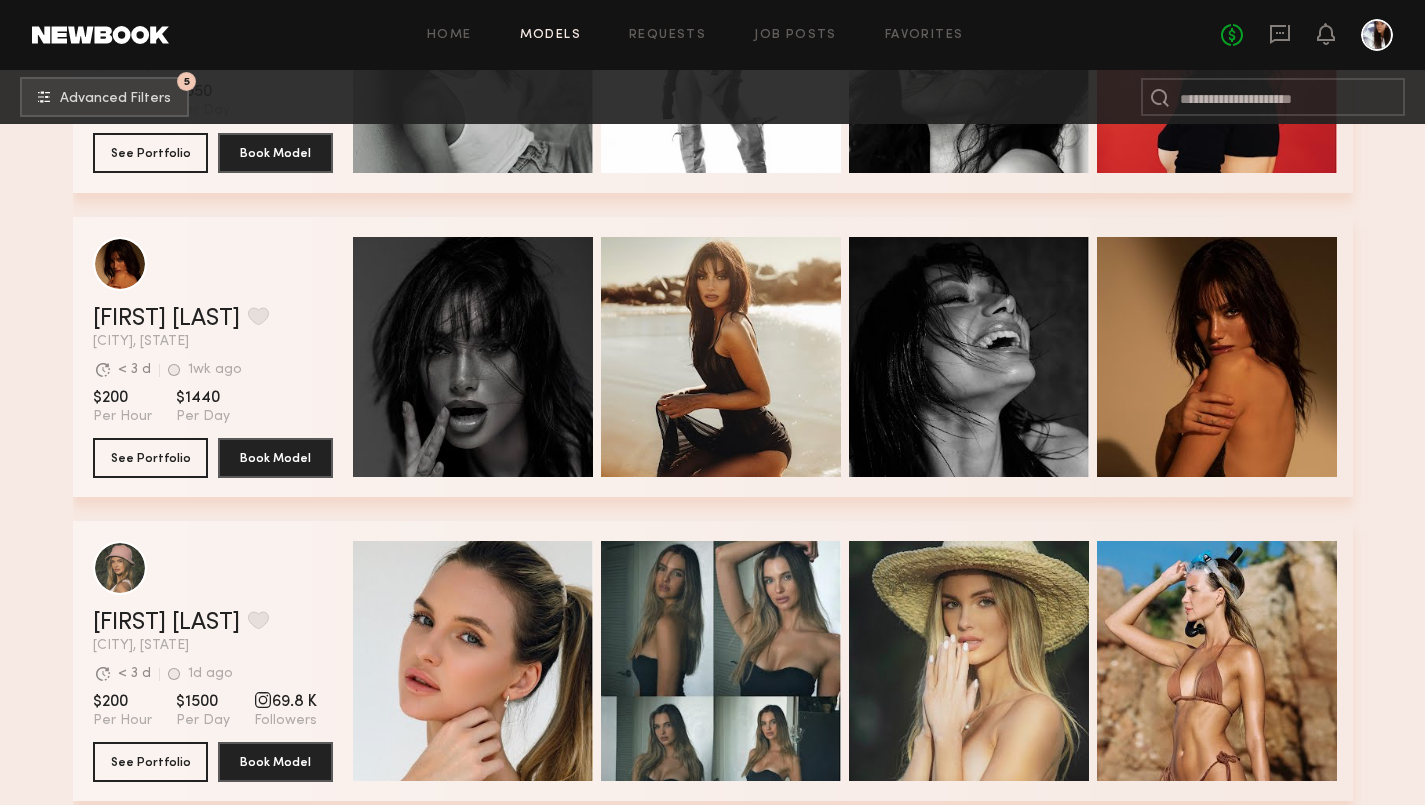 scroll, scrollTop: 56119, scrollLeft: 0, axis: vertical 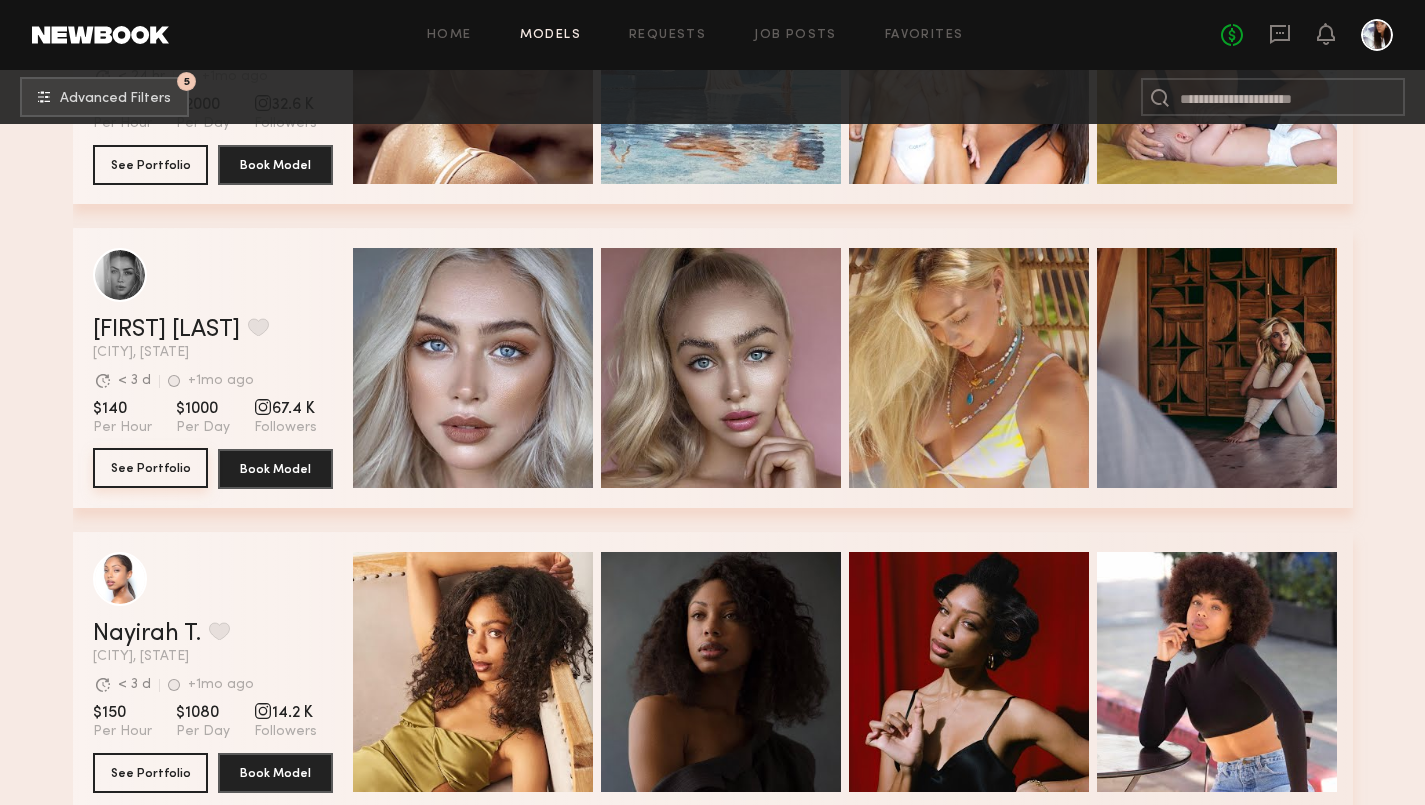 click on "See Portfolio" 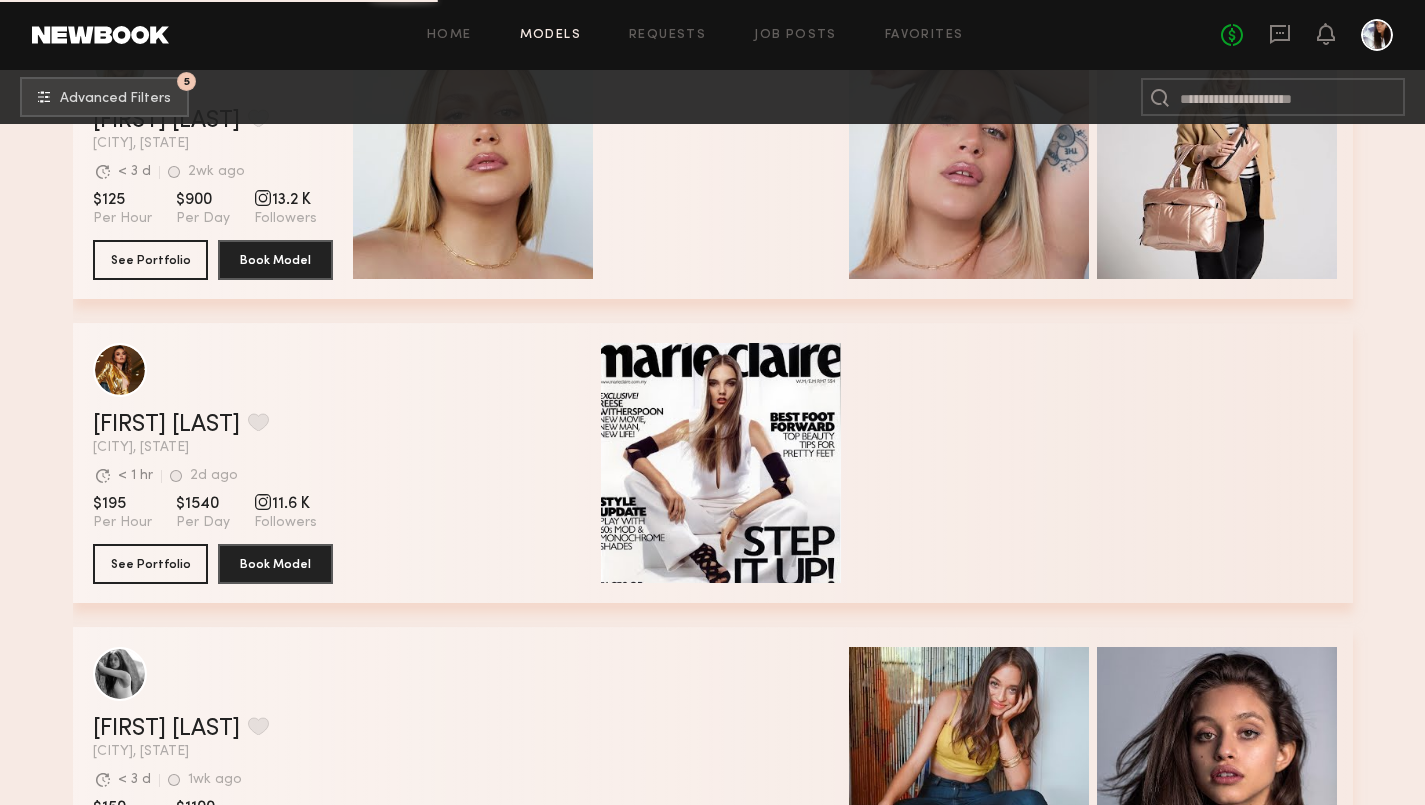 scroll, scrollTop: 65377, scrollLeft: 0, axis: vertical 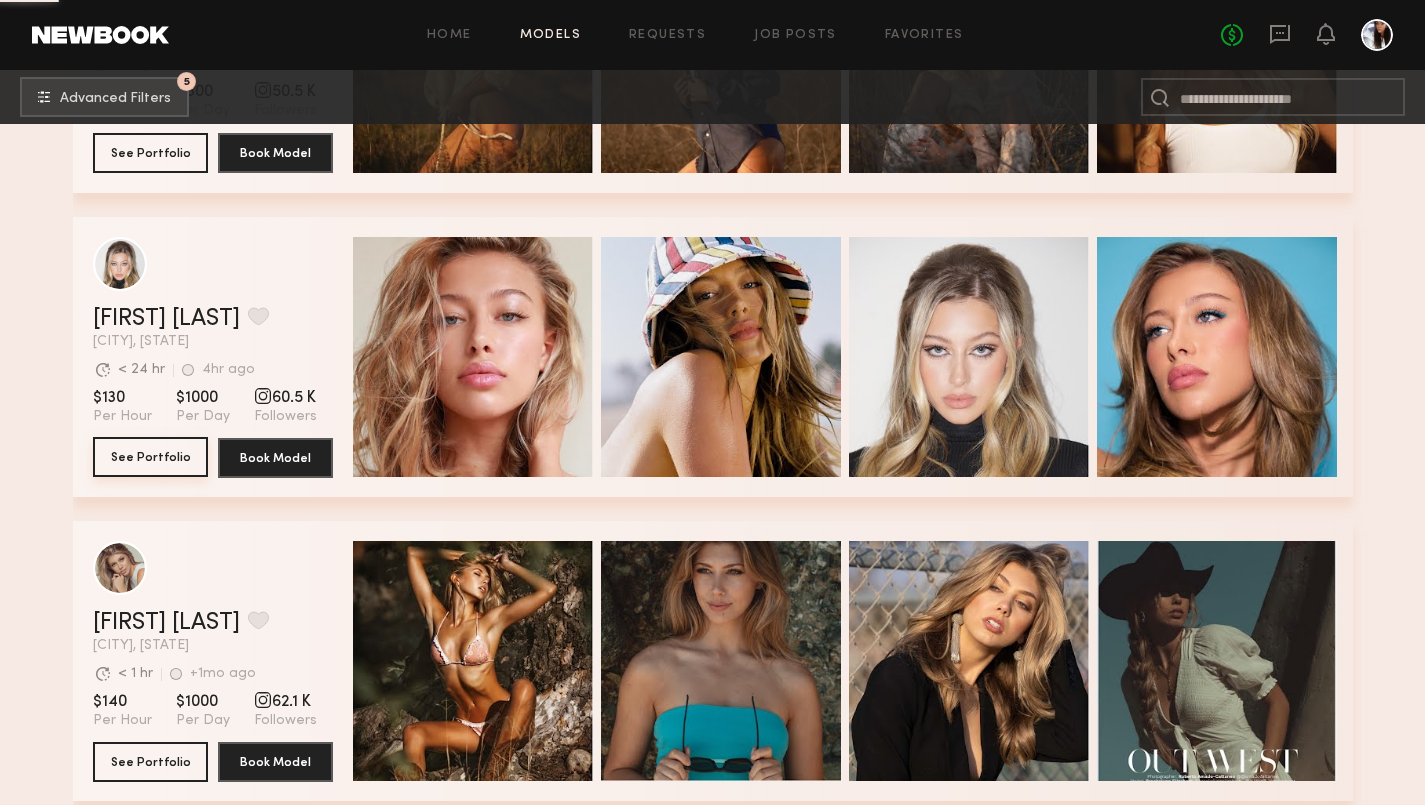 click on "See Portfolio" 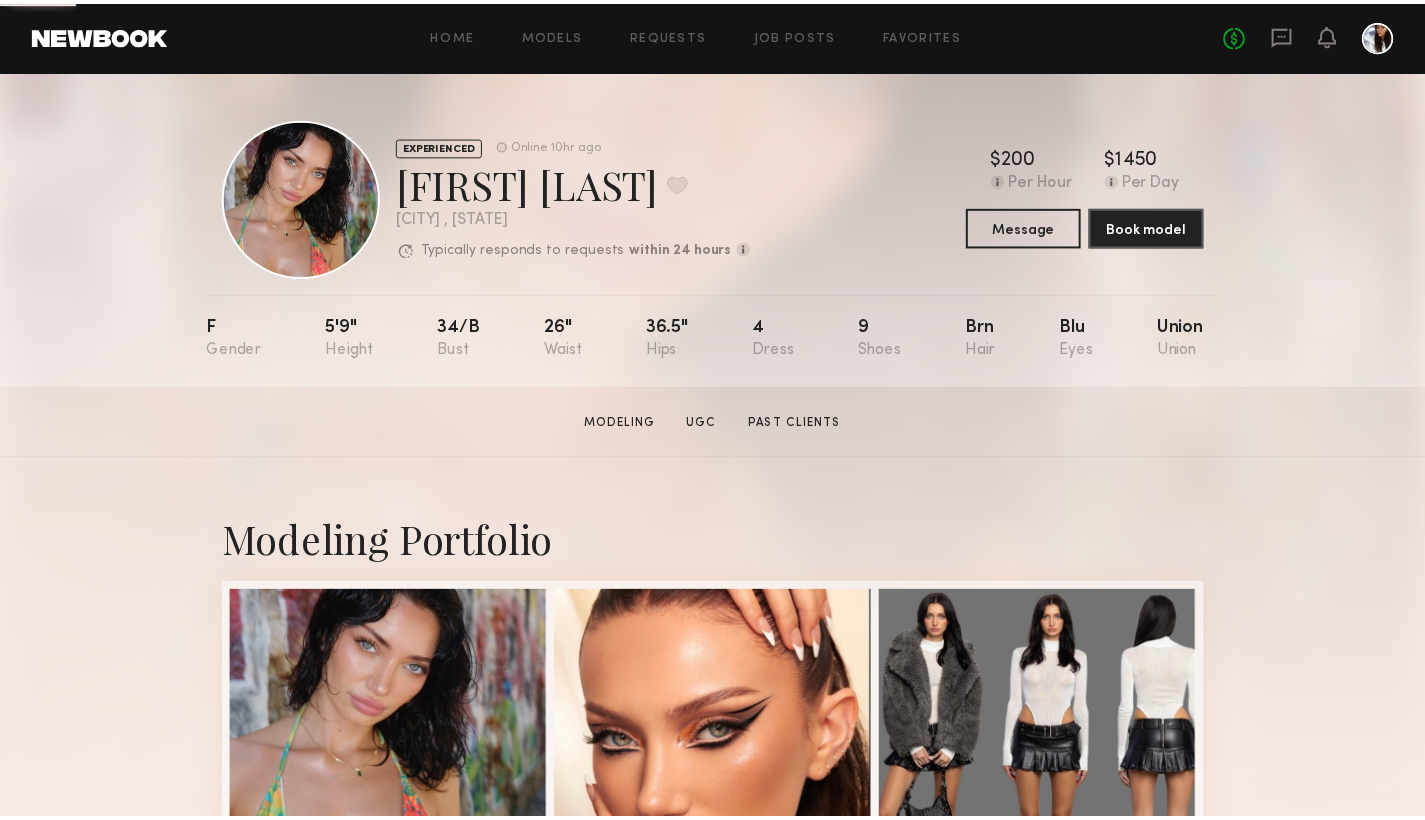 scroll, scrollTop: 0, scrollLeft: 0, axis: both 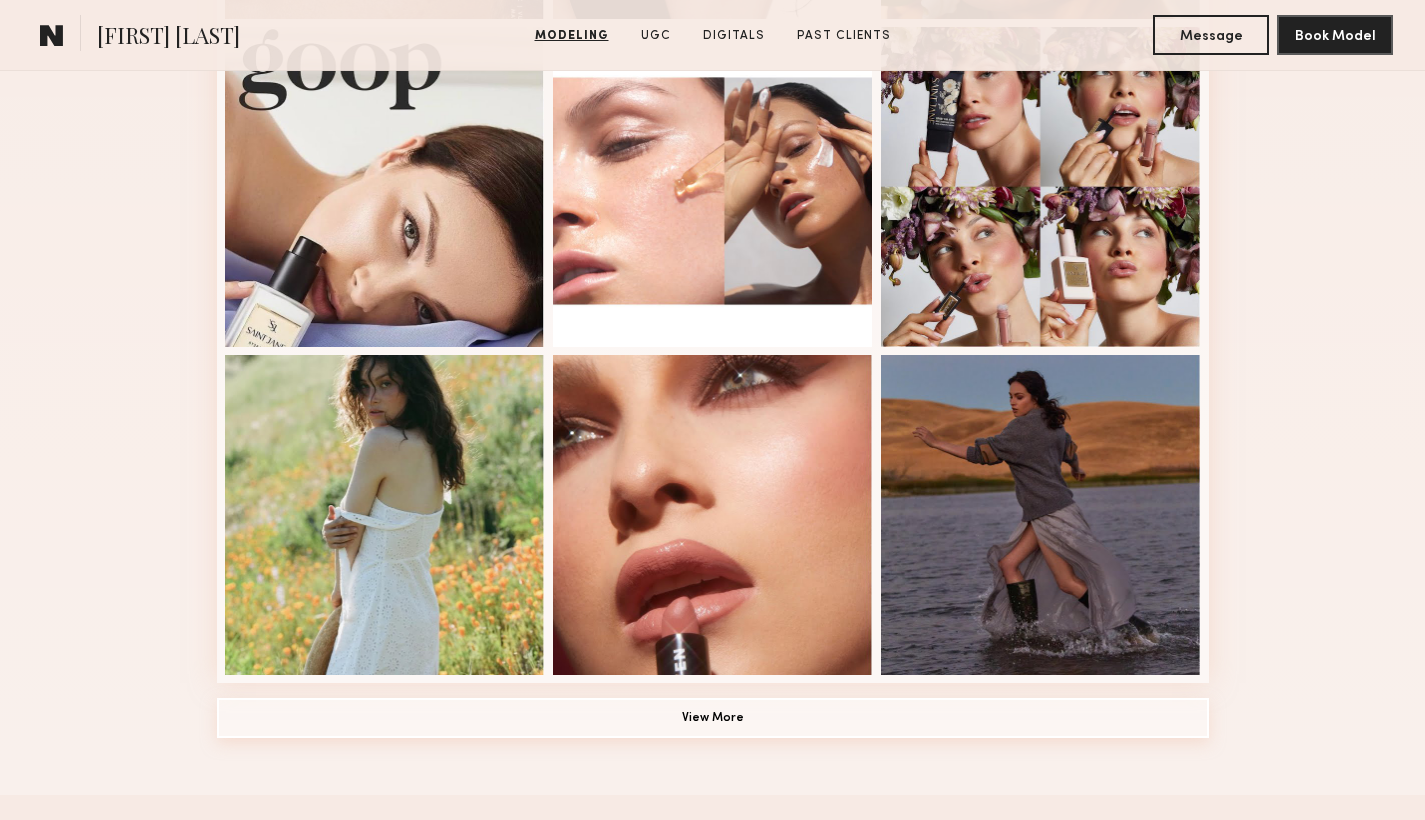 click on "View More" 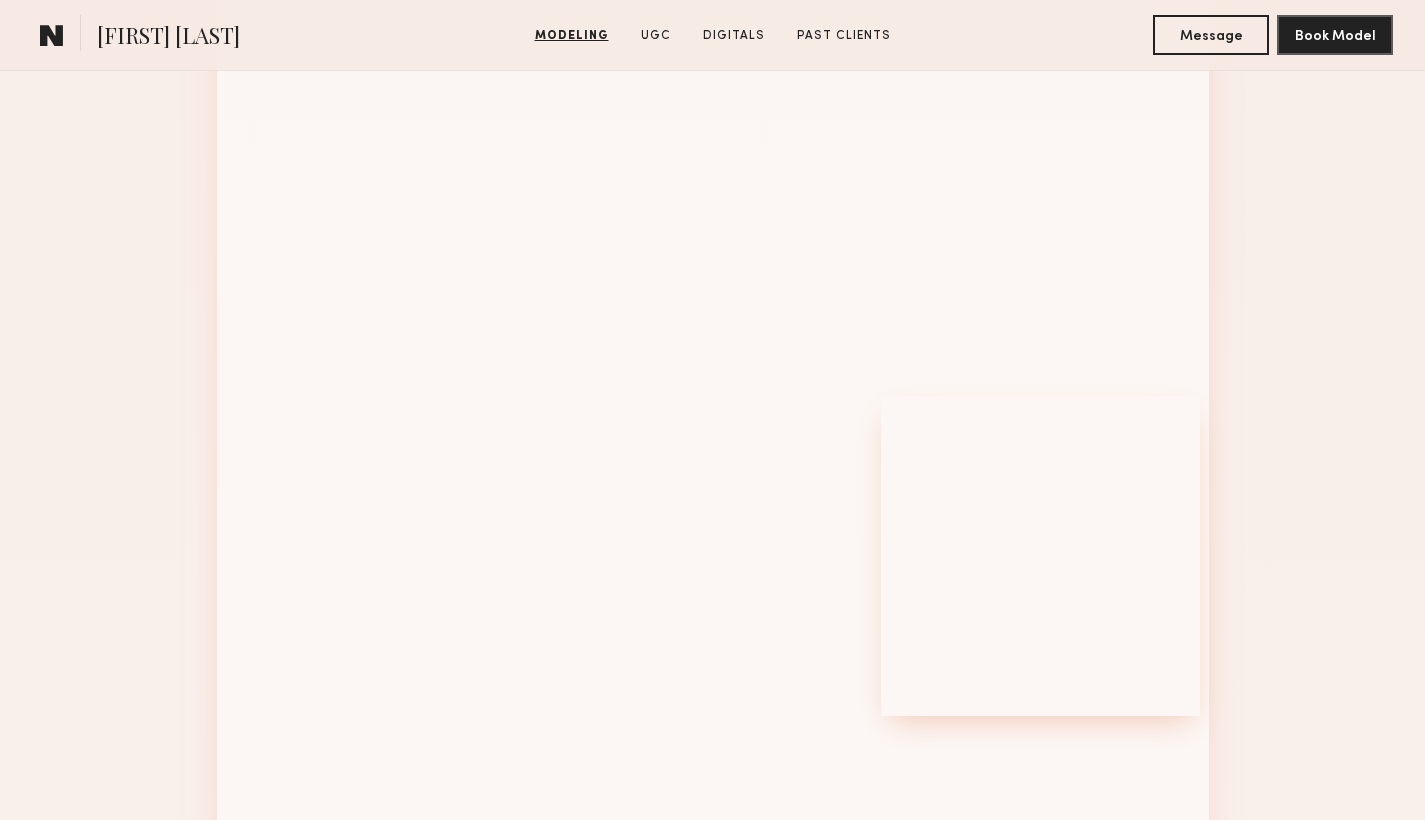 scroll, scrollTop: 2444, scrollLeft: 0, axis: vertical 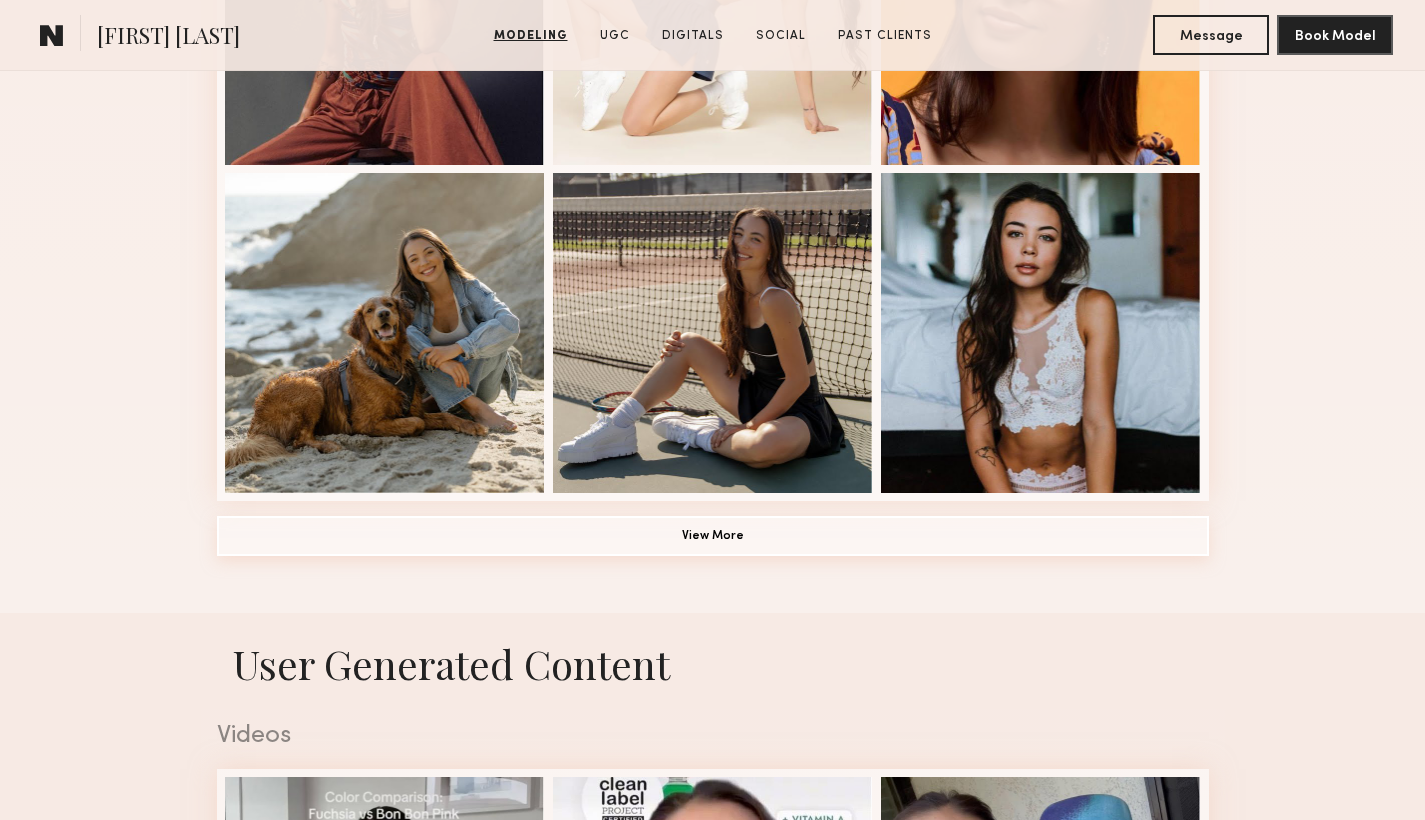 click on "View More" 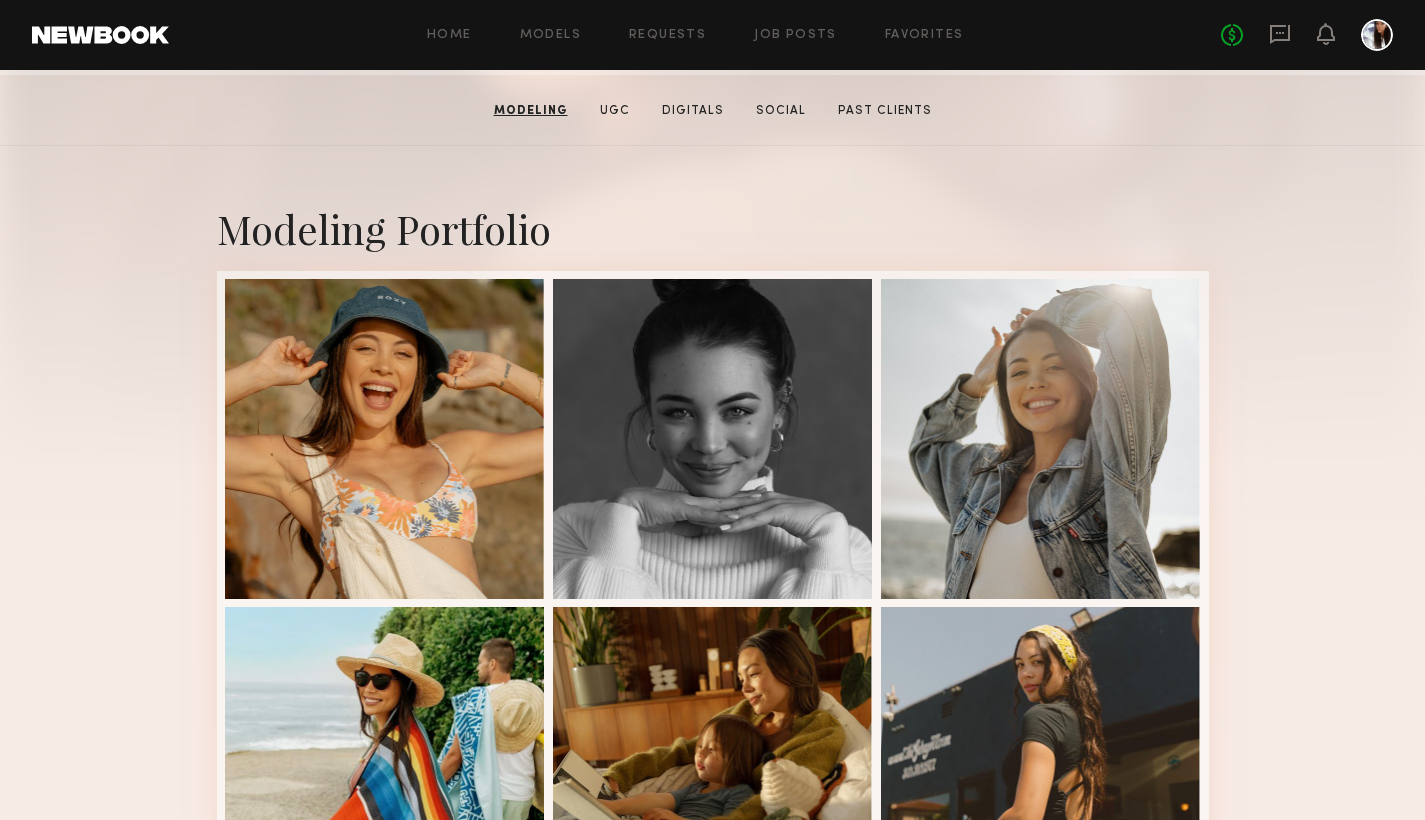 scroll, scrollTop: 0, scrollLeft: 0, axis: both 